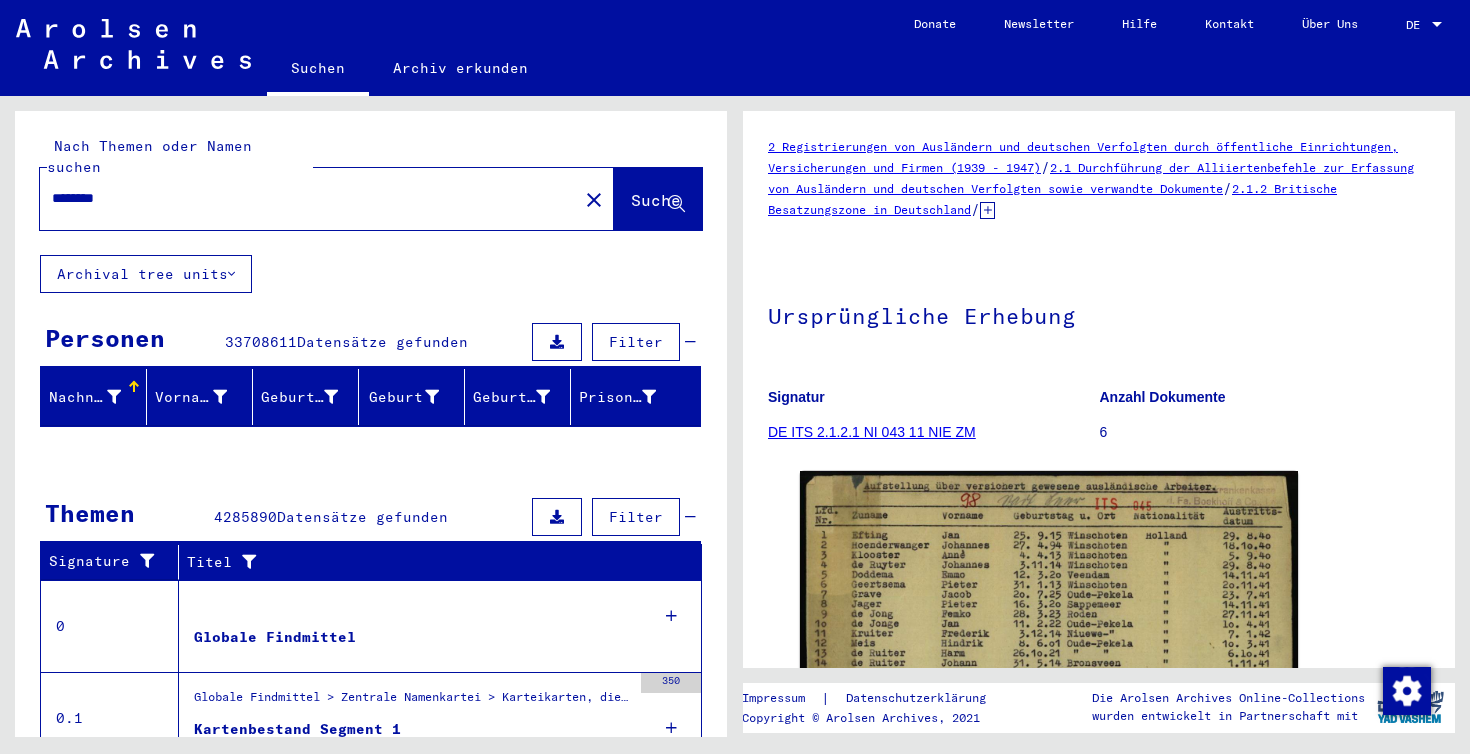 scroll, scrollTop: 0, scrollLeft: 0, axis: both 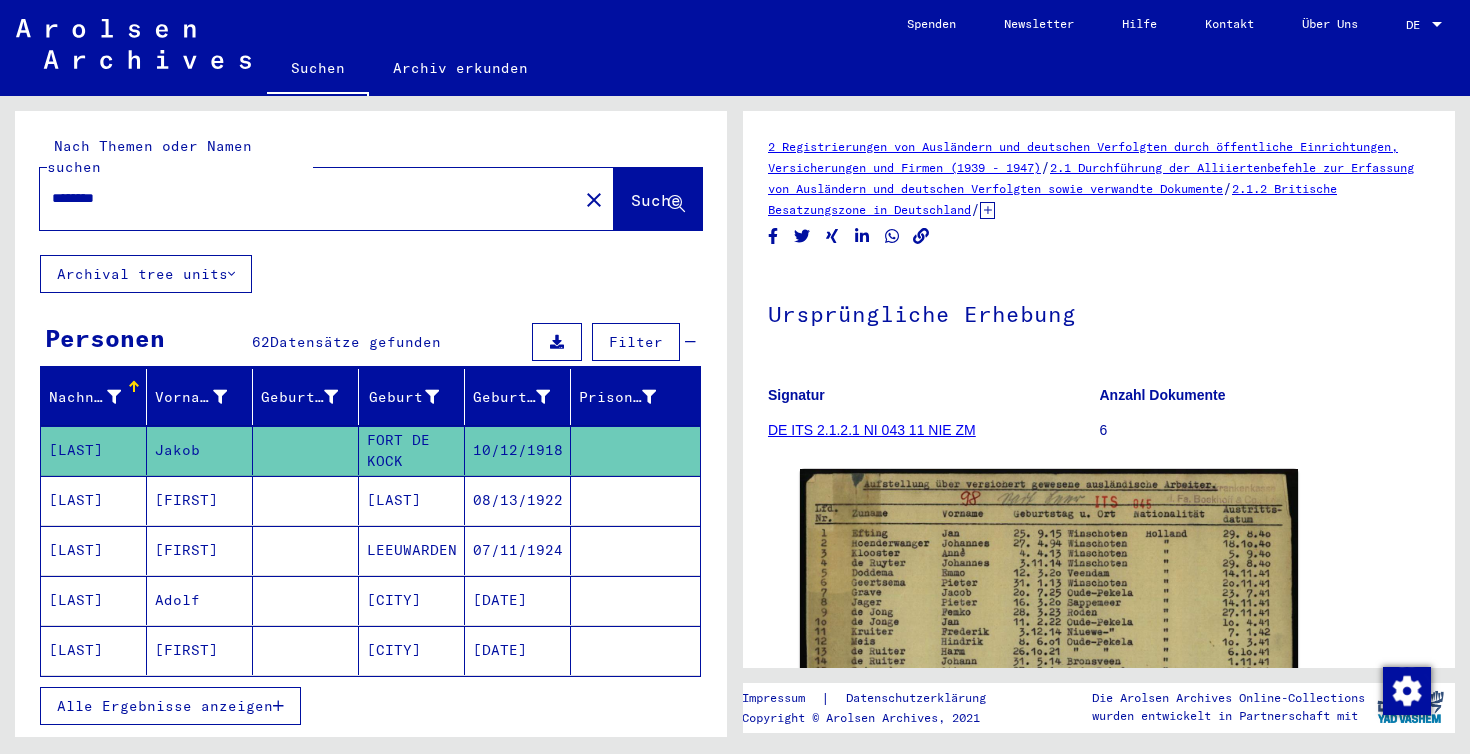 click on "********" at bounding box center [309, 198] 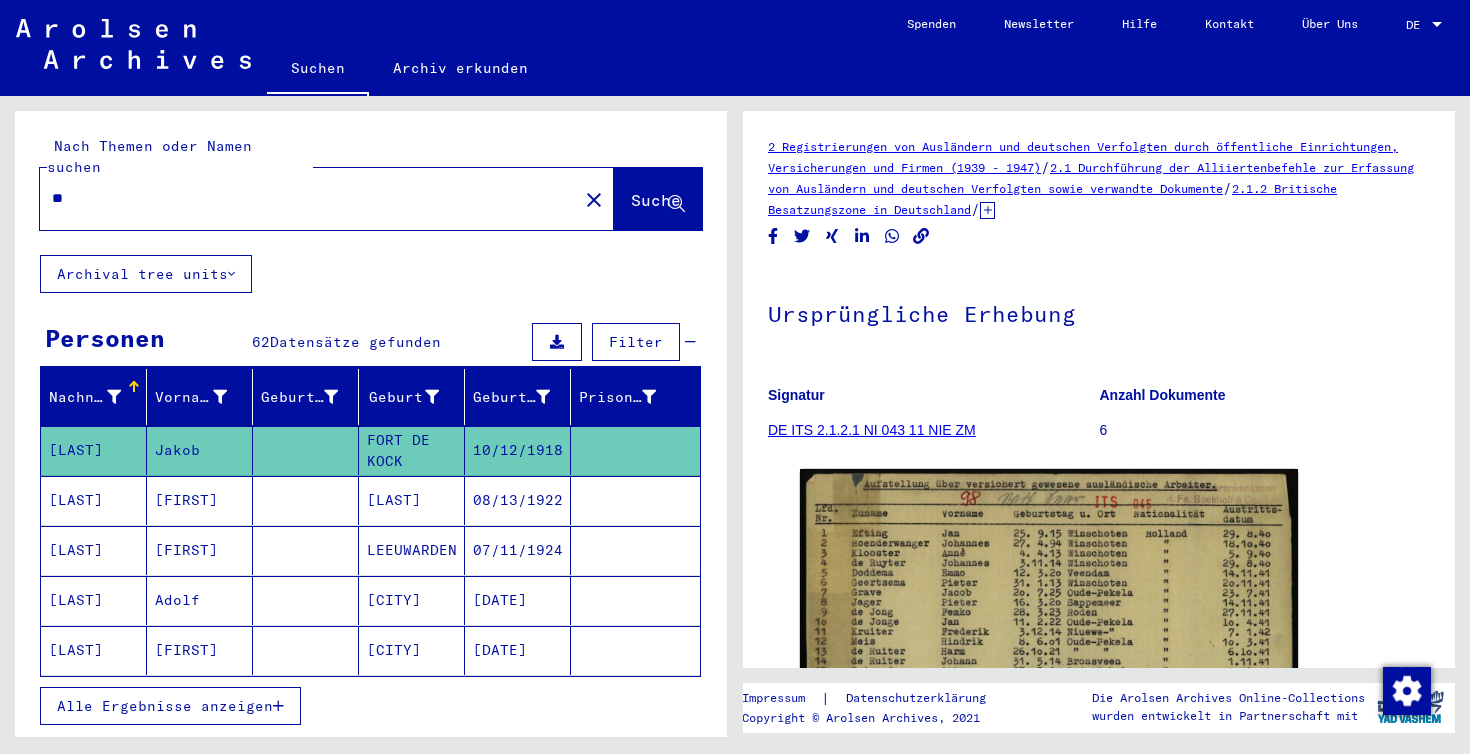 type on "*" 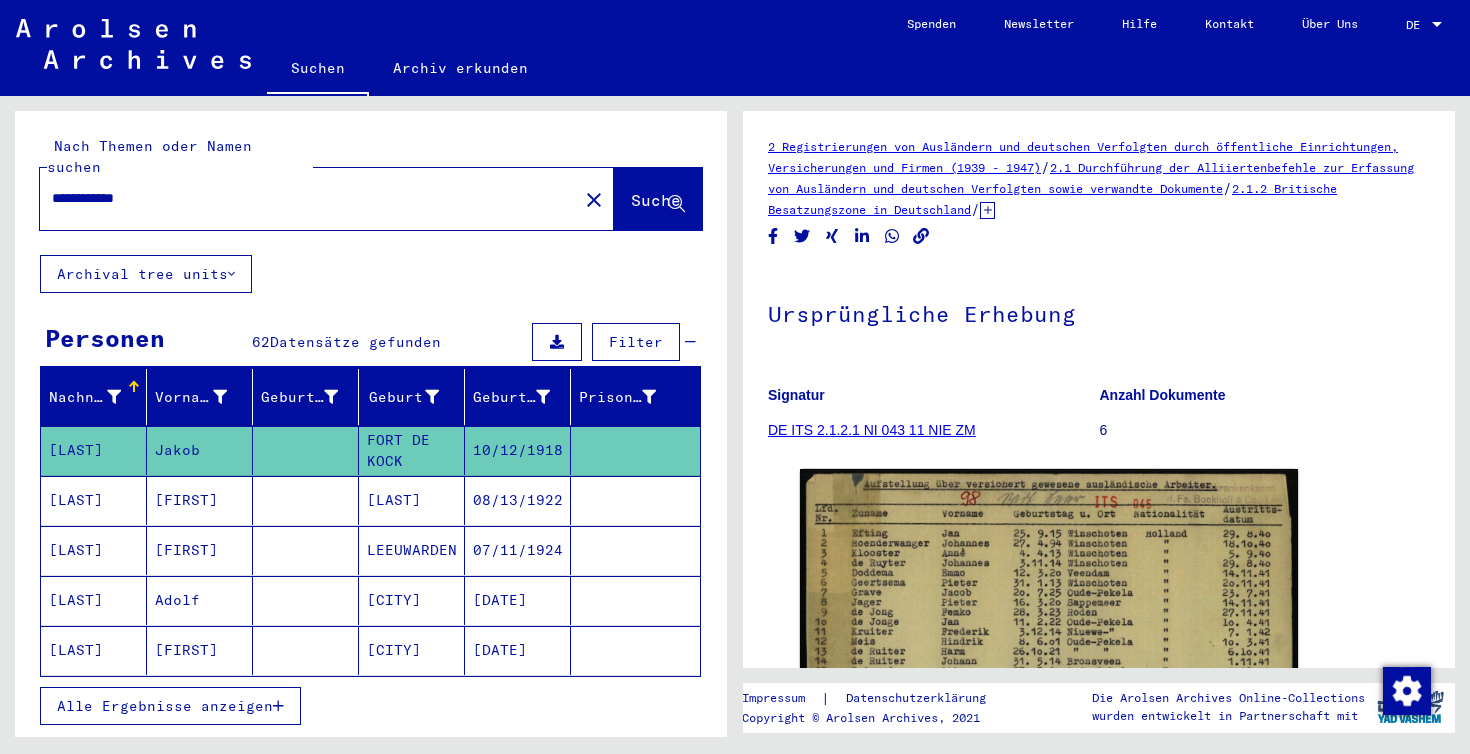 type on "**********" 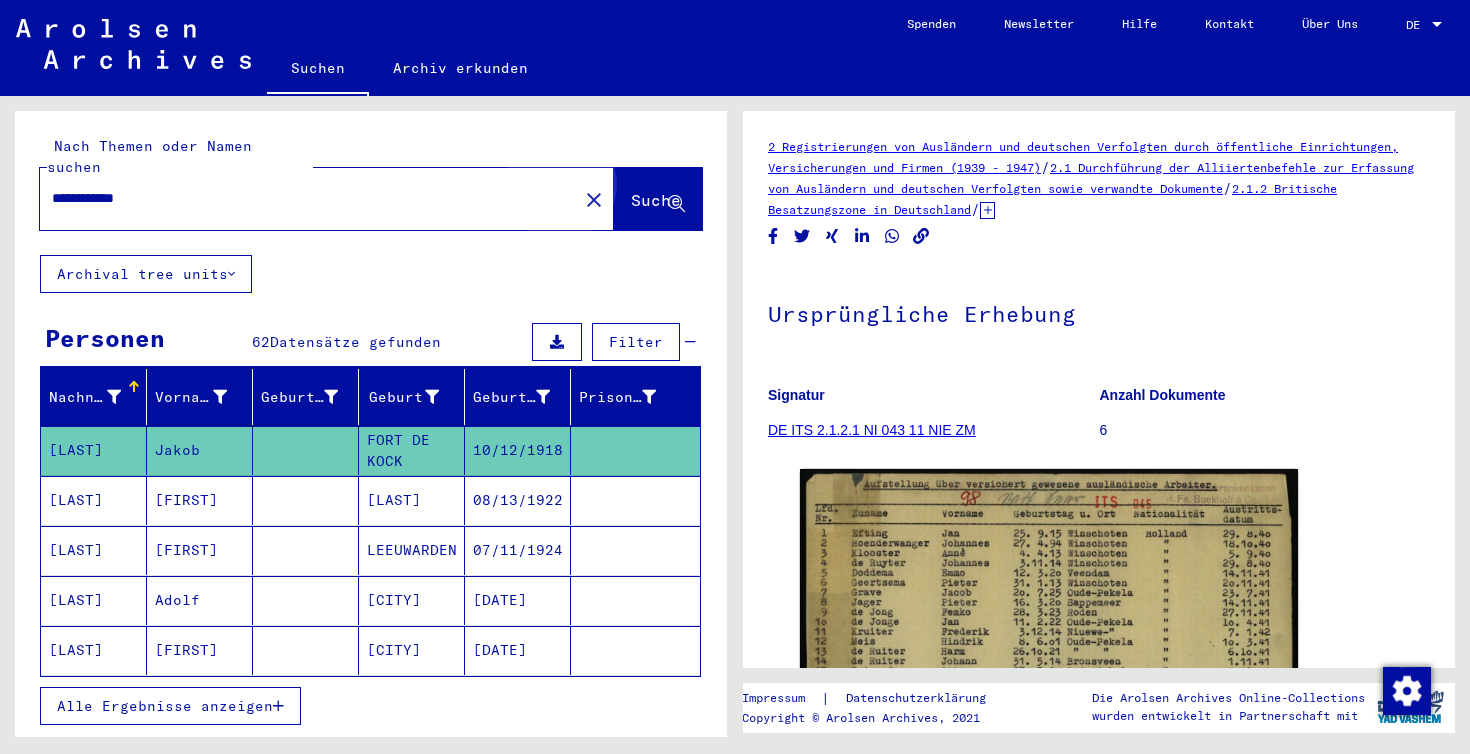 click on "Suche" 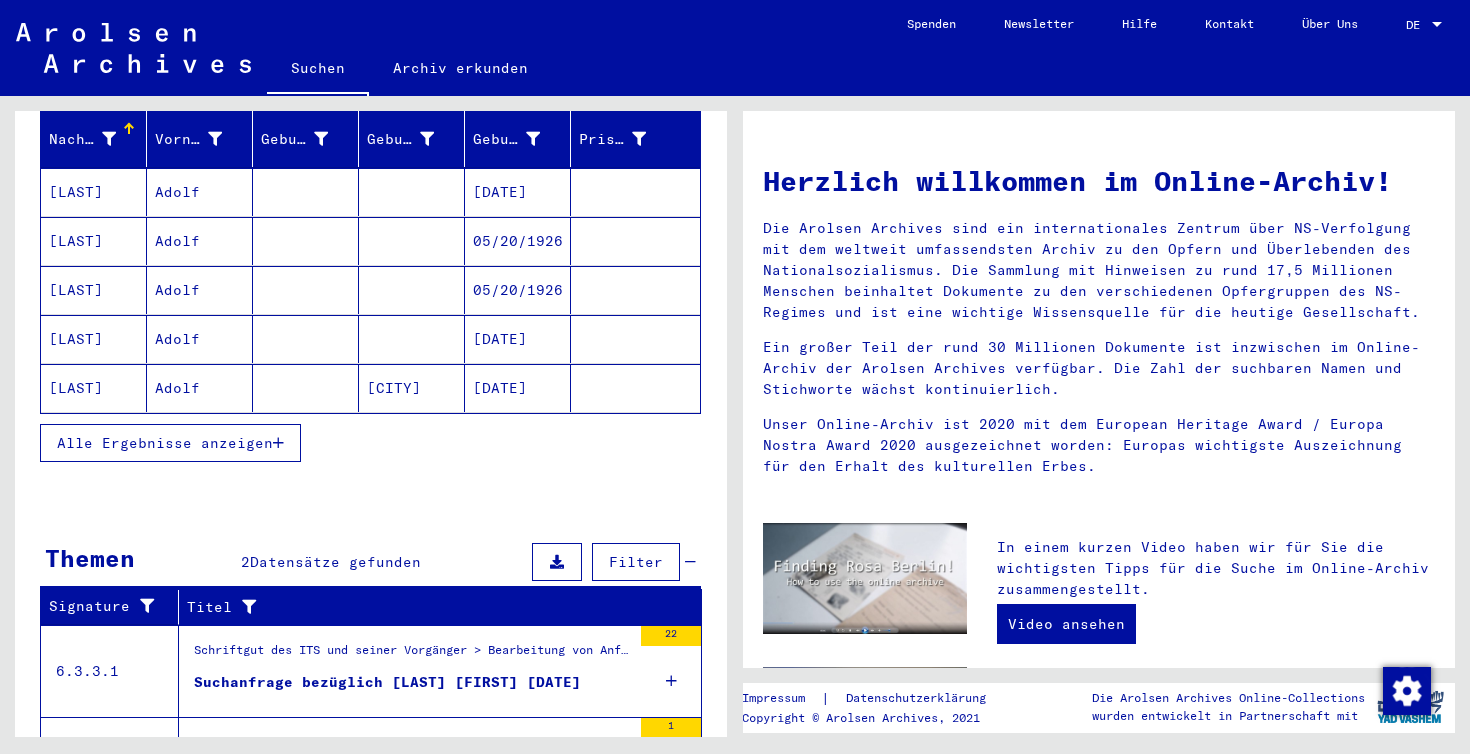 scroll, scrollTop: 196, scrollLeft: 0, axis: vertical 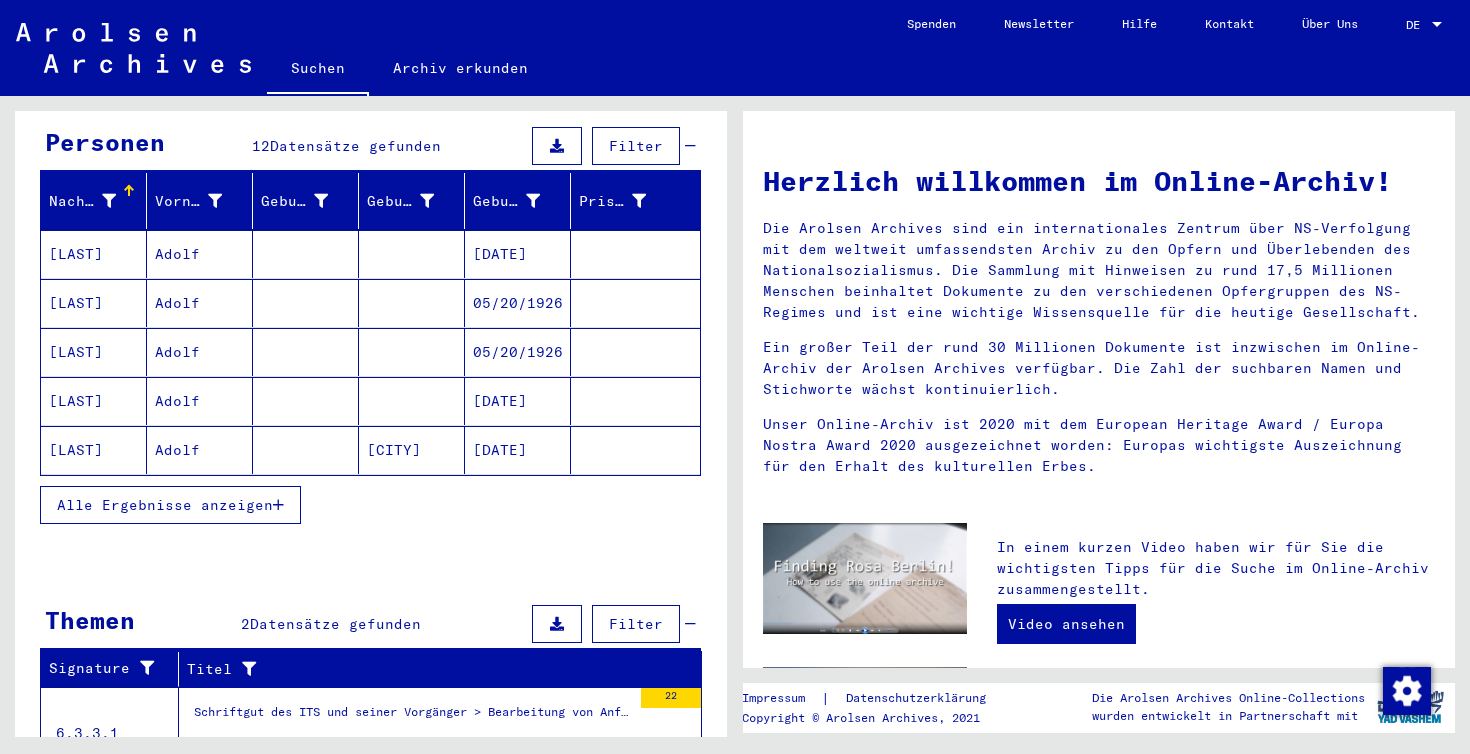 click on "Alle Ergebnisse anzeigen" at bounding box center (165, 505) 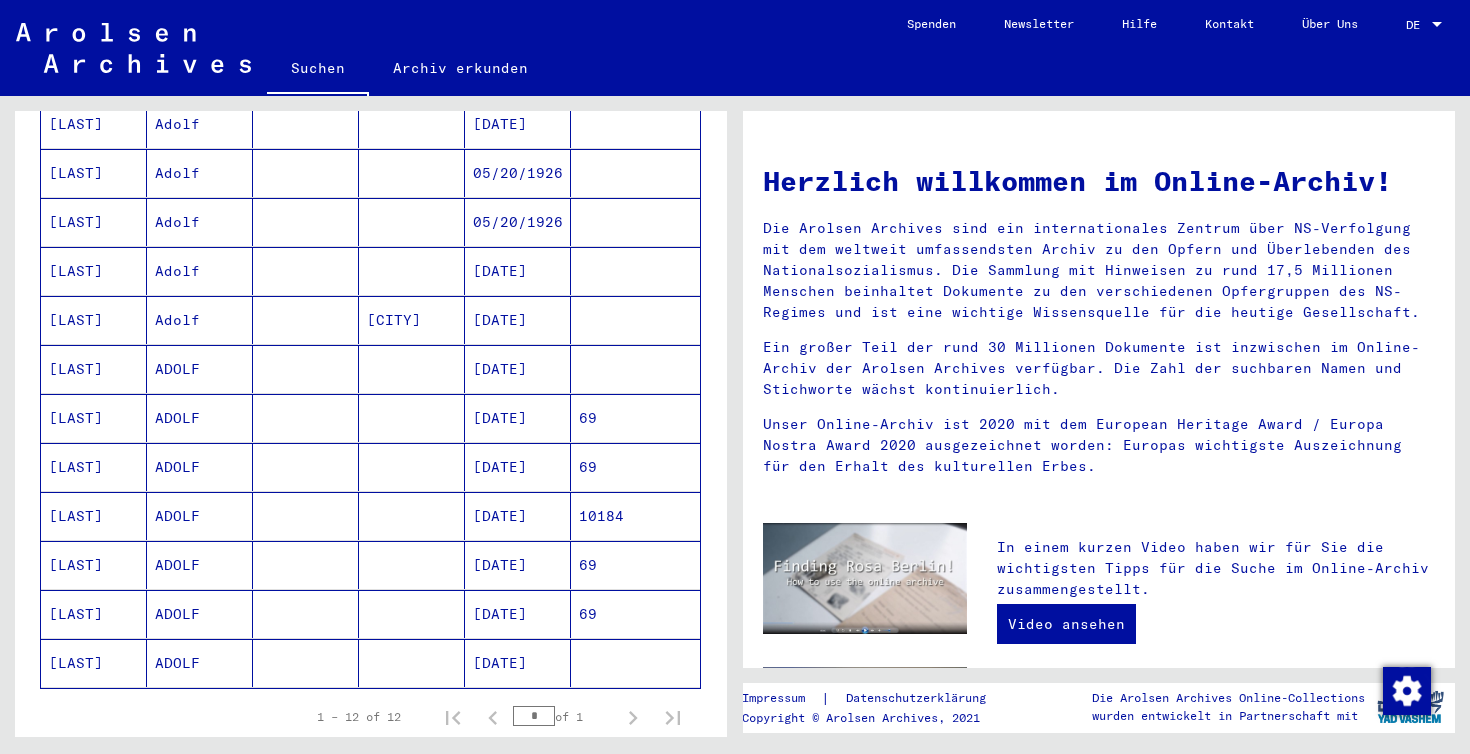 scroll, scrollTop: 393, scrollLeft: 0, axis: vertical 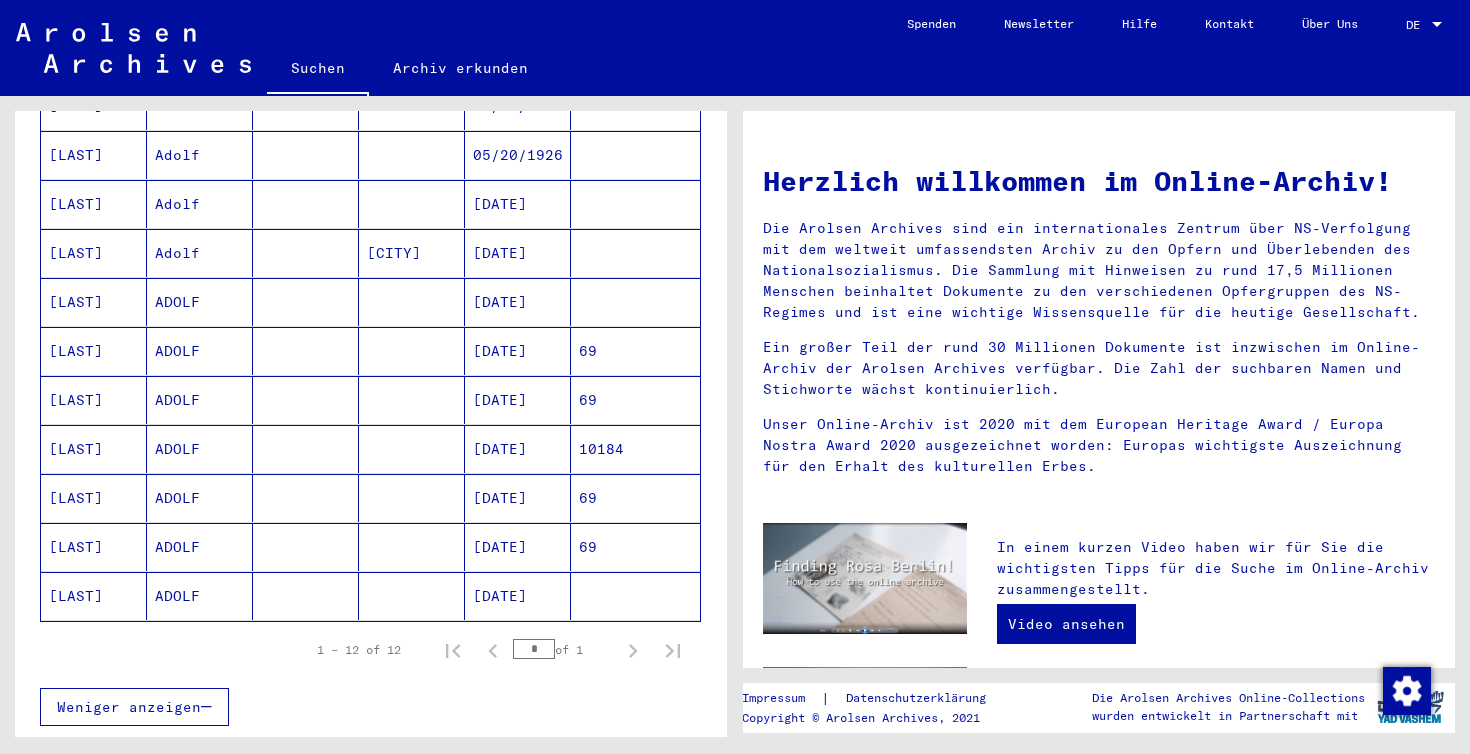 click on "[LAST]" 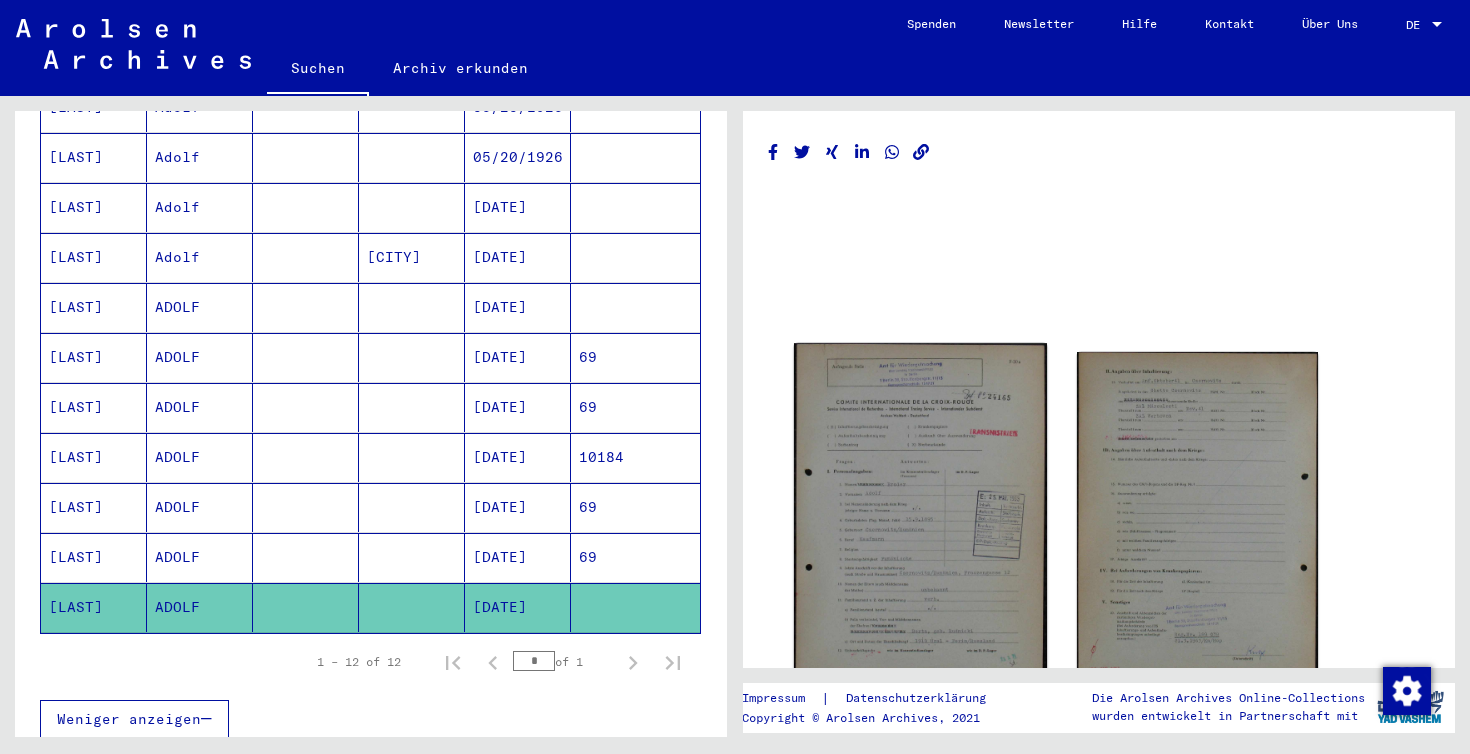click 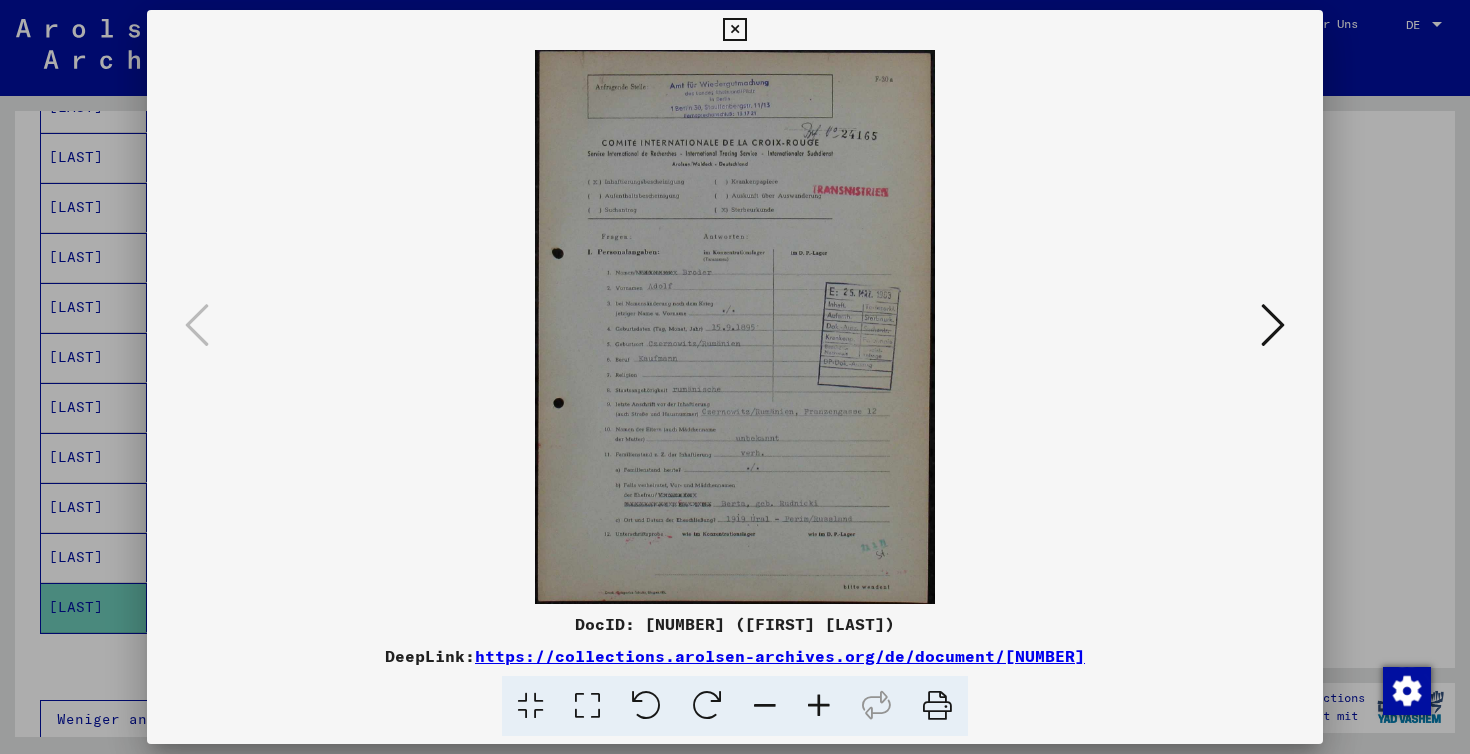 click at bounding box center [819, 706] 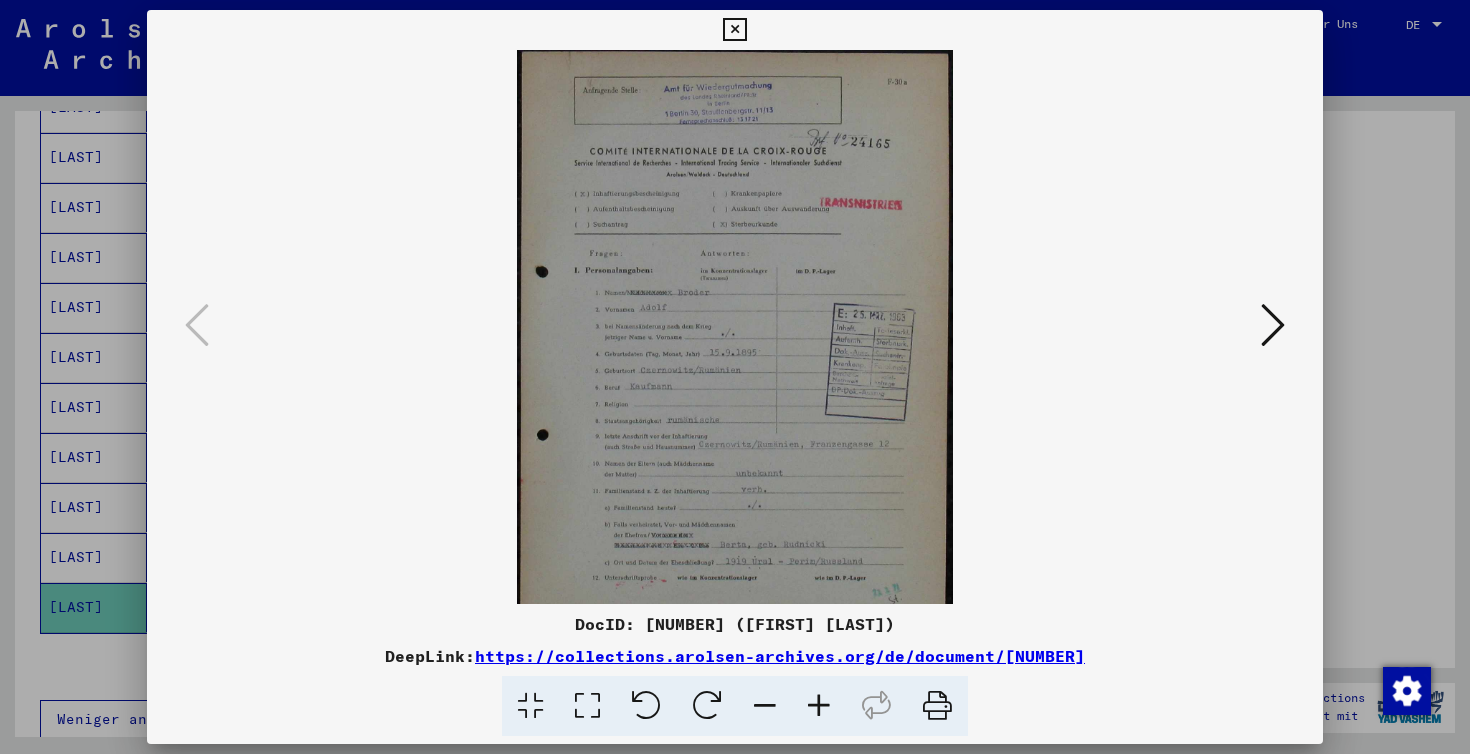 click at bounding box center (819, 706) 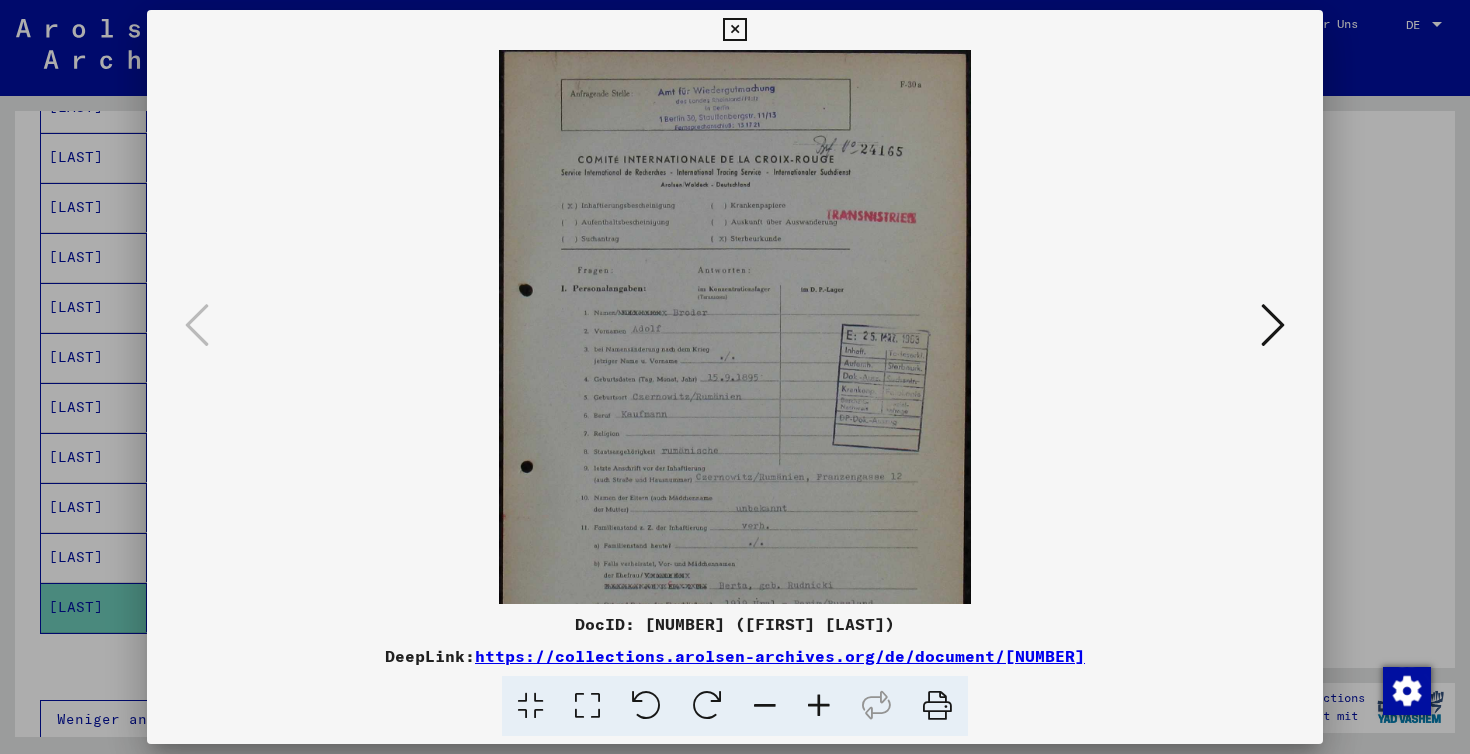 click at bounding box center (819, 706) 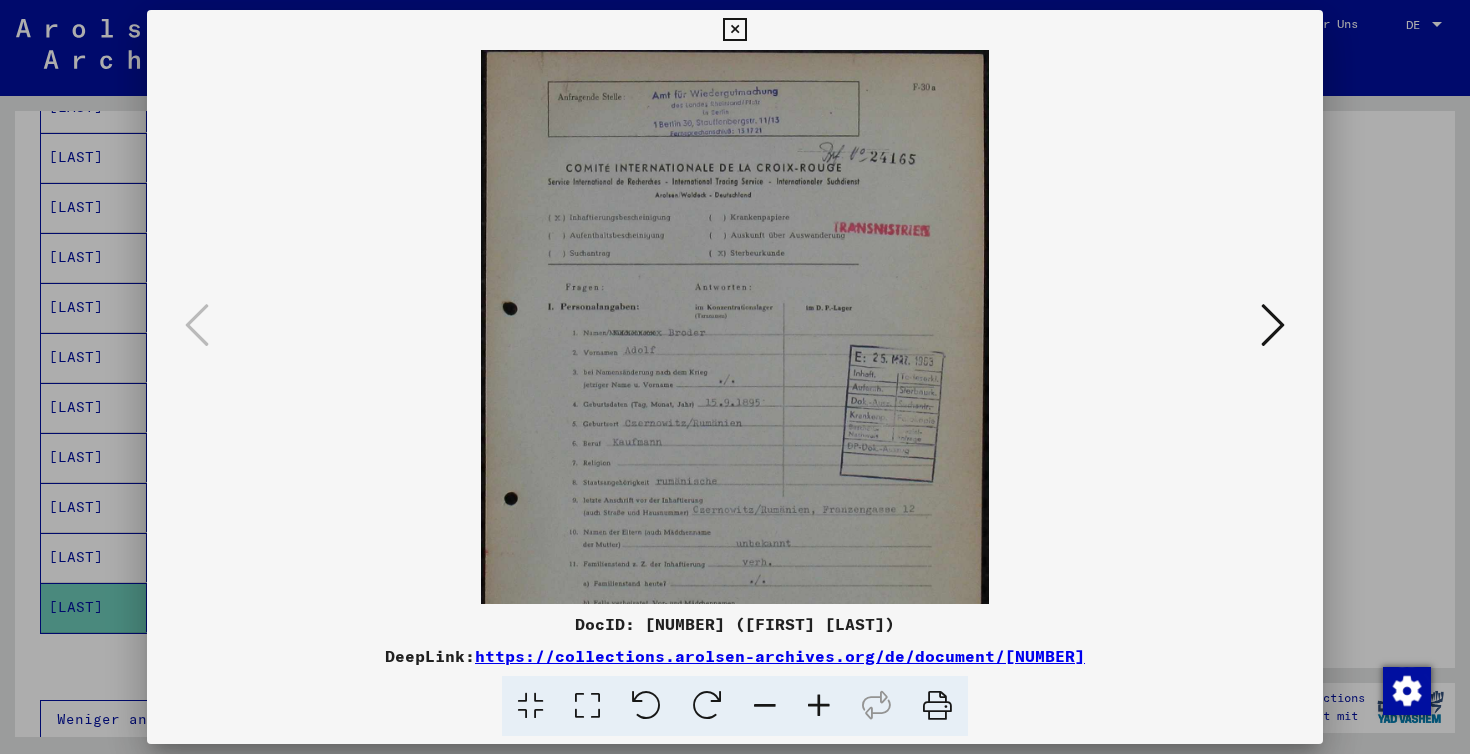 click at bounding box center (819, 706) 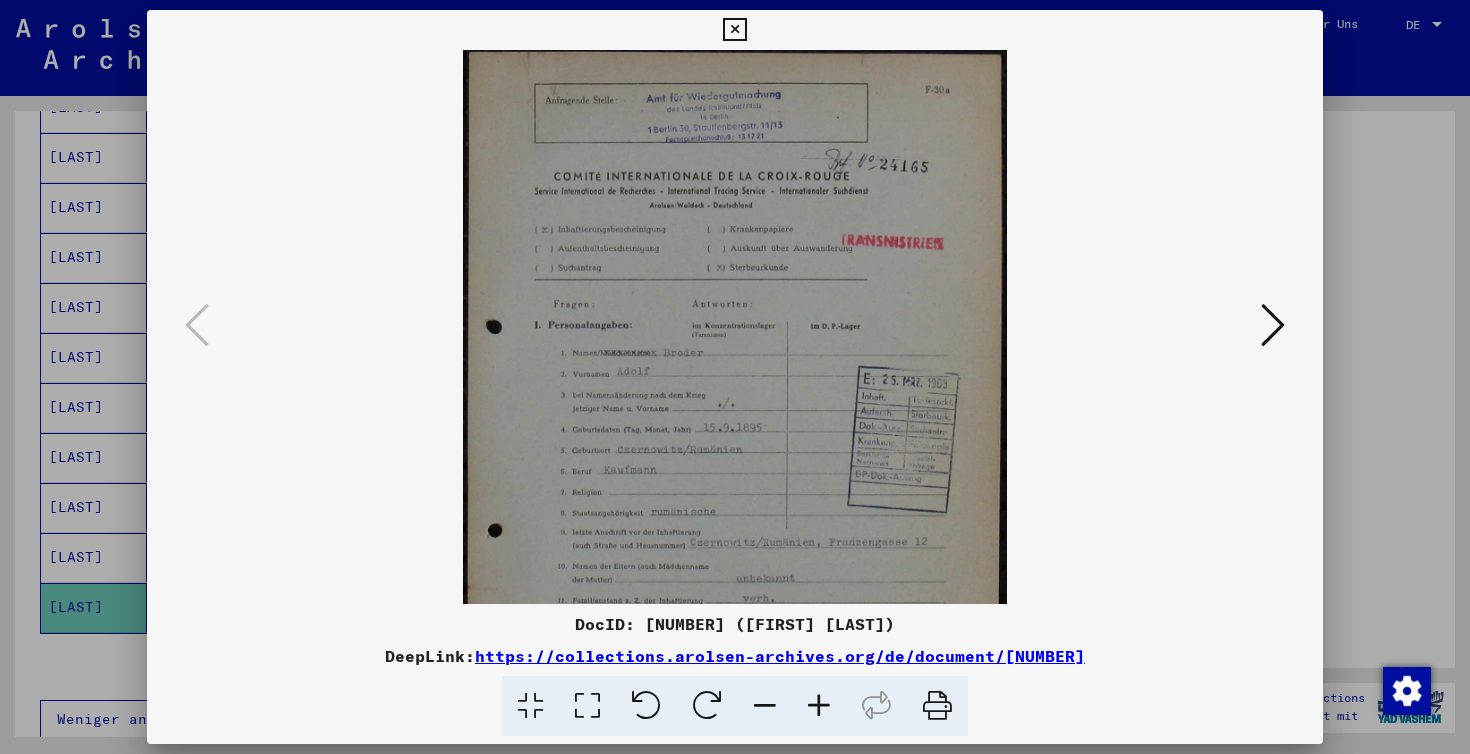 click at bounding box center (819, 706) 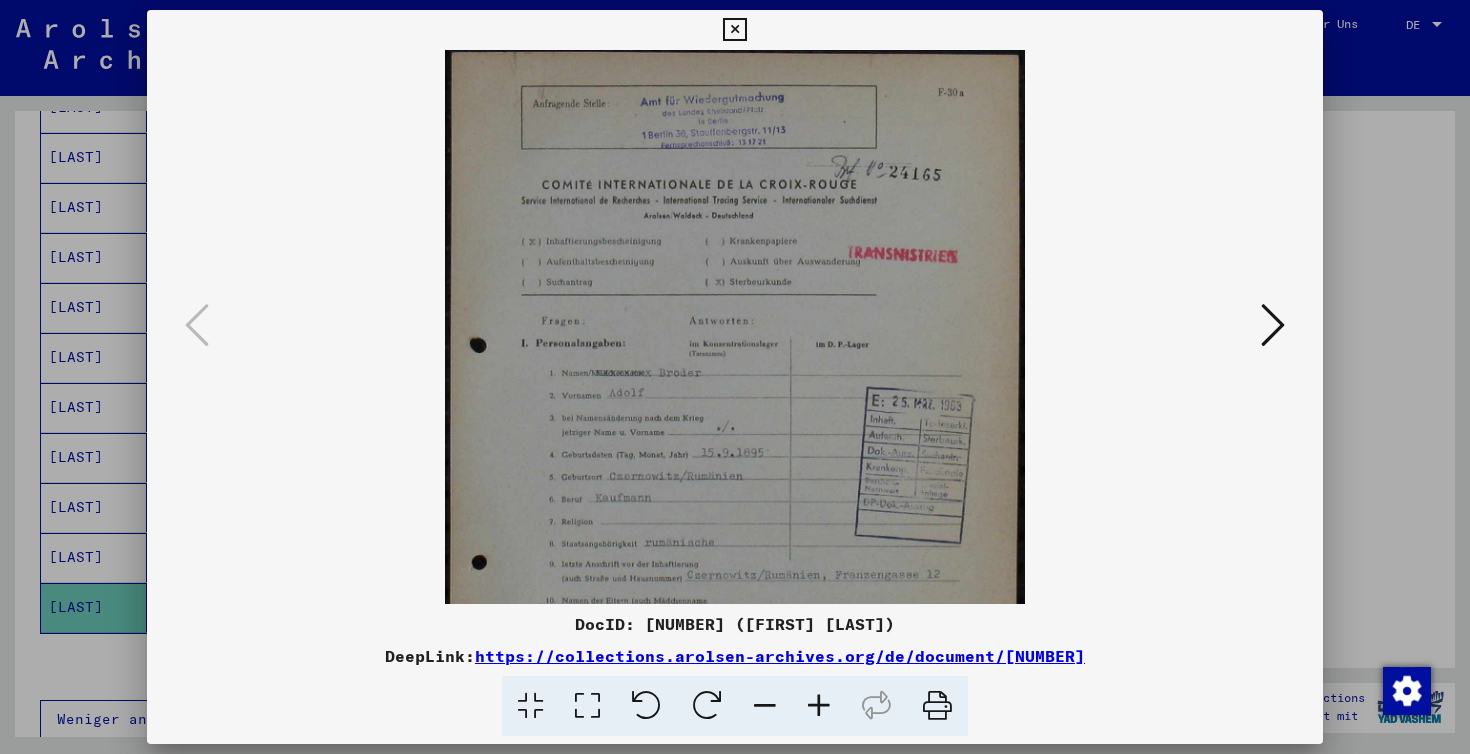 click at bounding box center (819, 706) 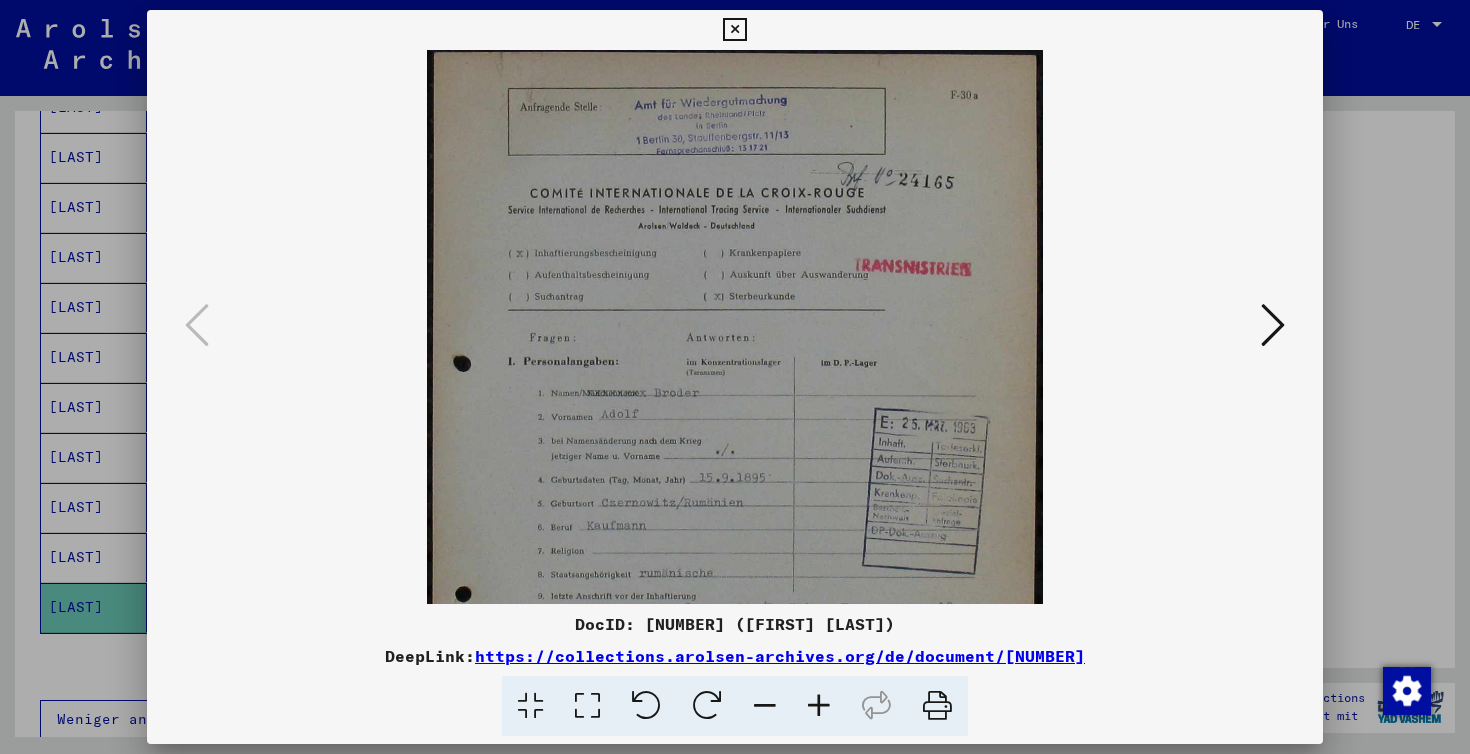 click at bounding box center [819, 706] 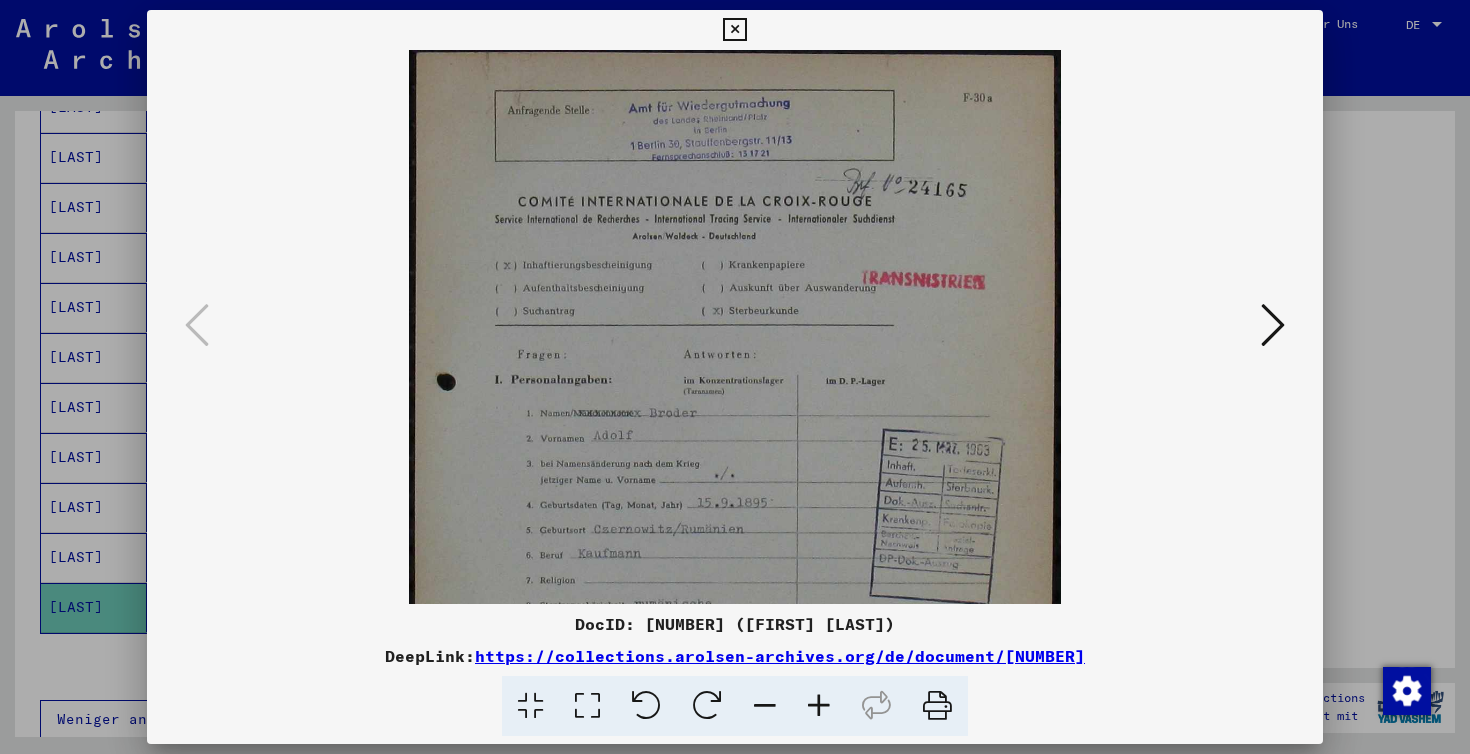 click at bounding box center [819, 706] 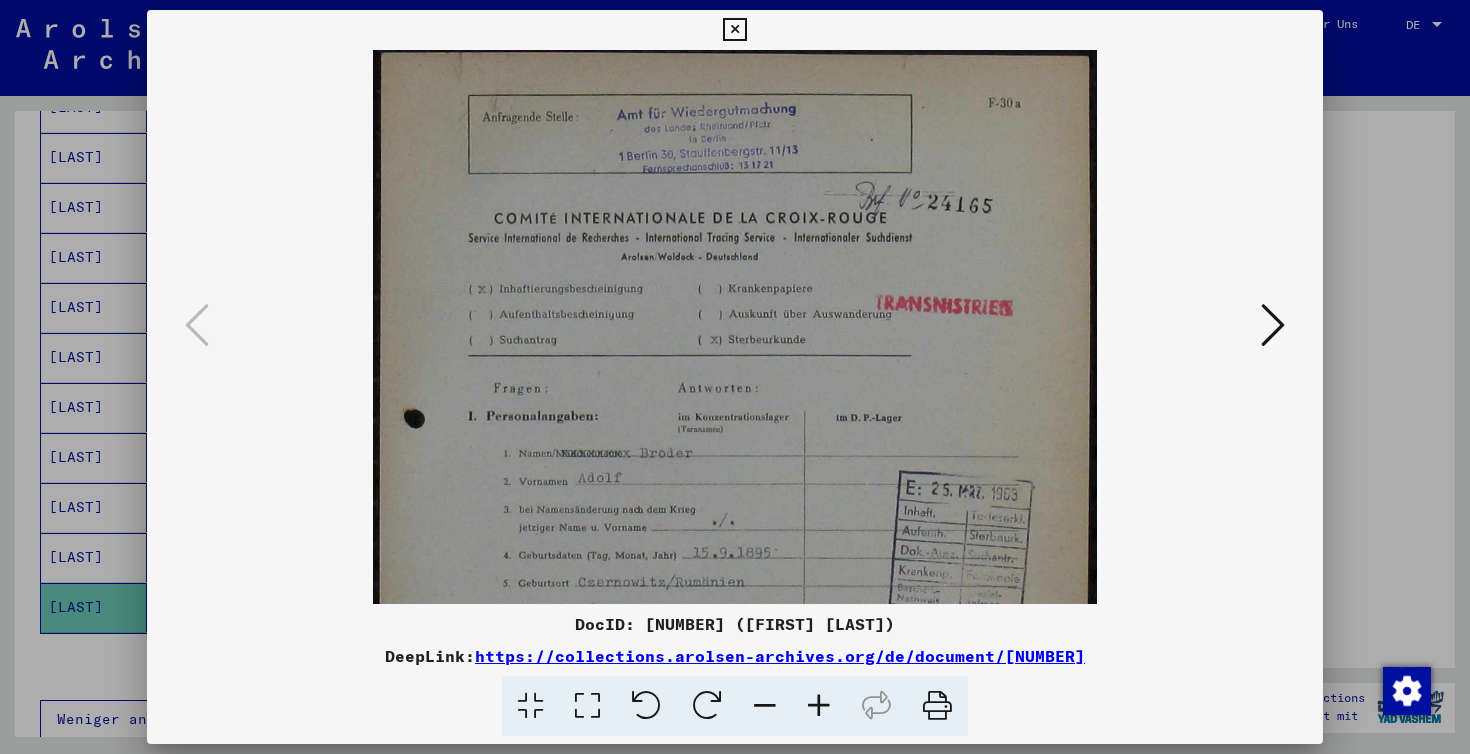 click at bounding box center [819, 706] 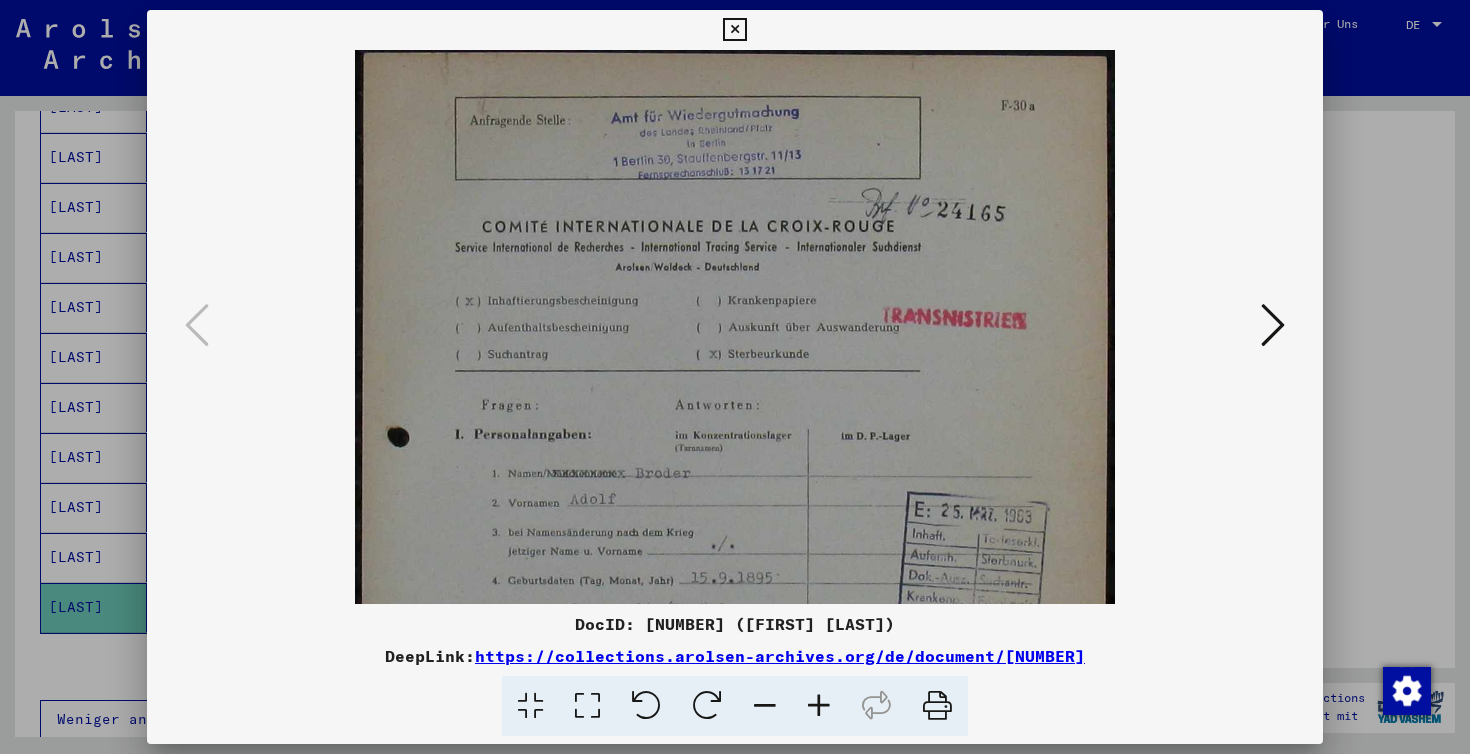 click at bounding box center (819, 706) 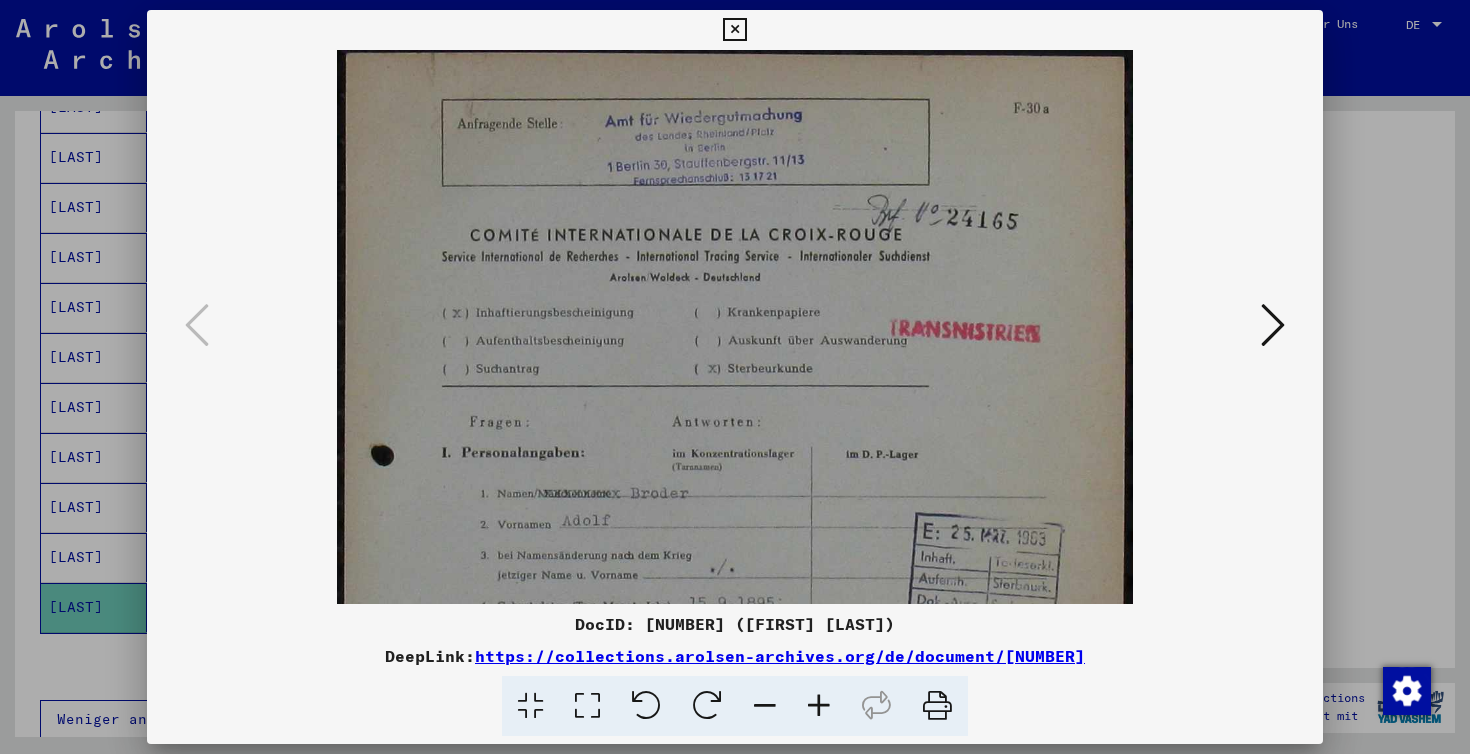 click at bounding box center [819, 706] 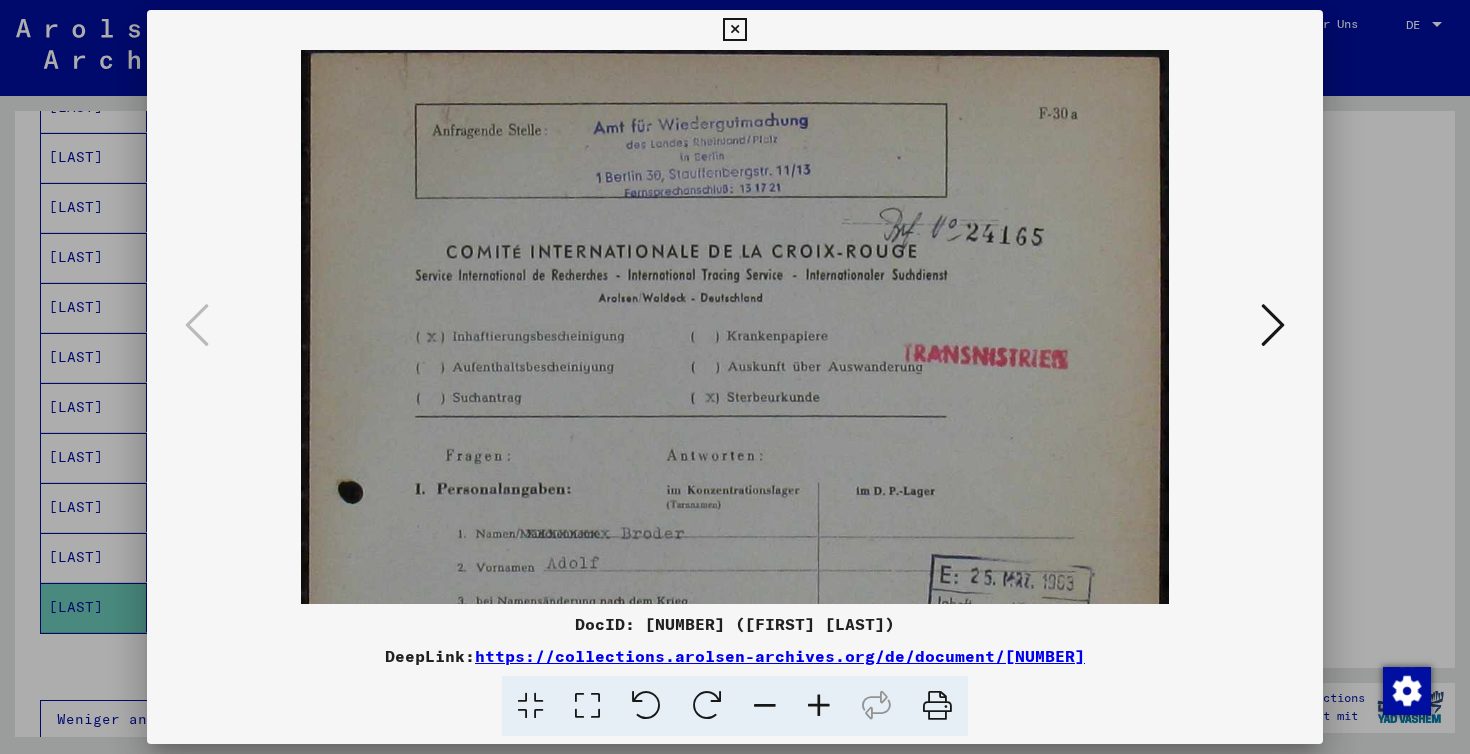 click at bounding box center (819, 706) 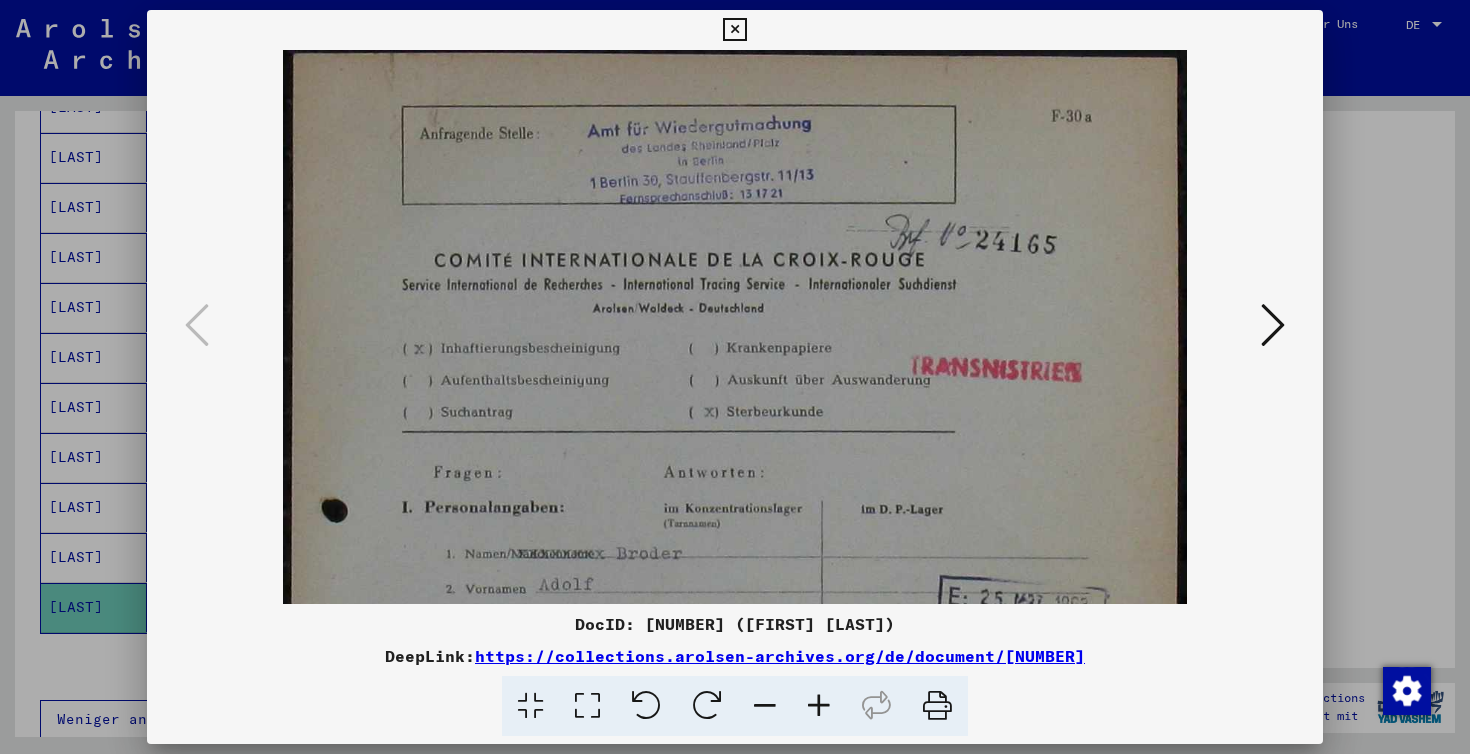 click at bounding box center (734, 677) 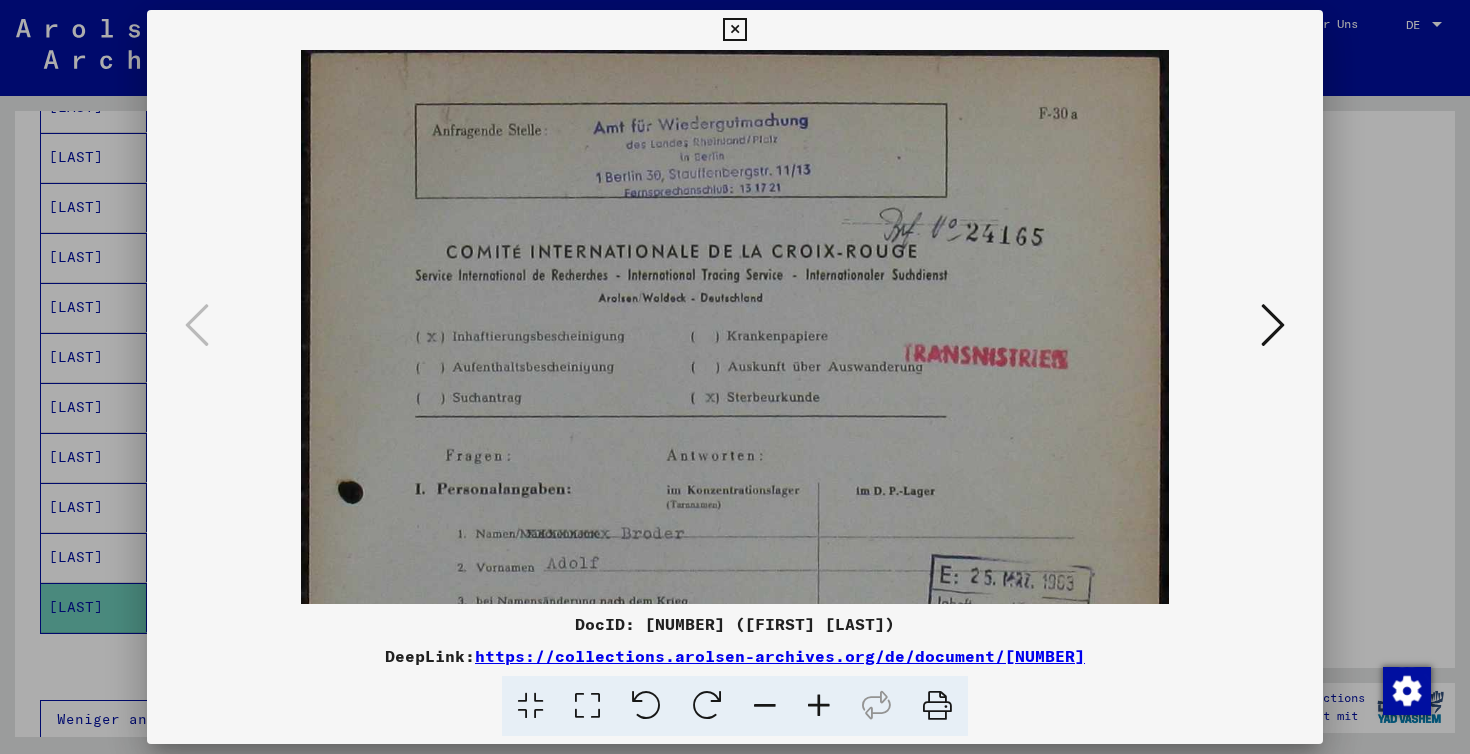 click at bounding box center (765, 706) 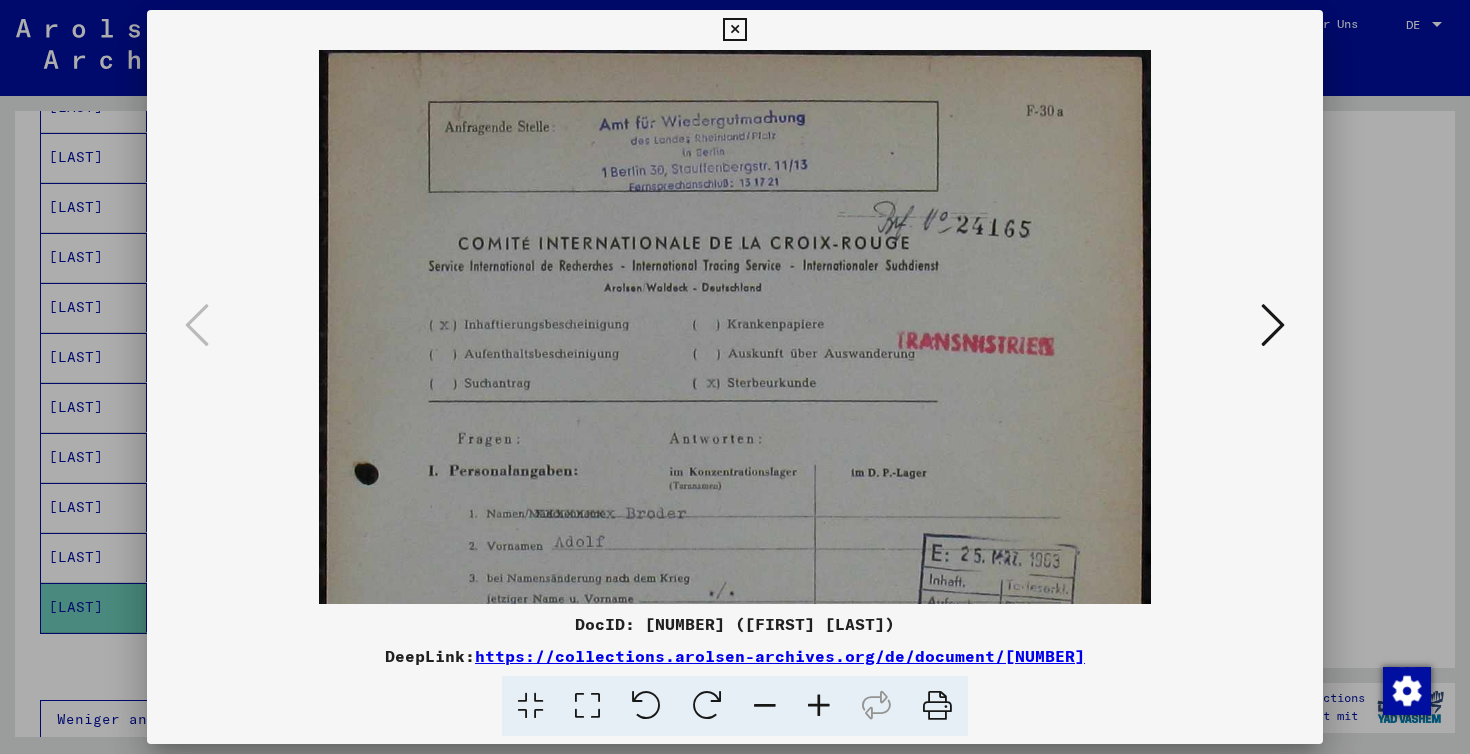 click at bounding box center (765, 706) 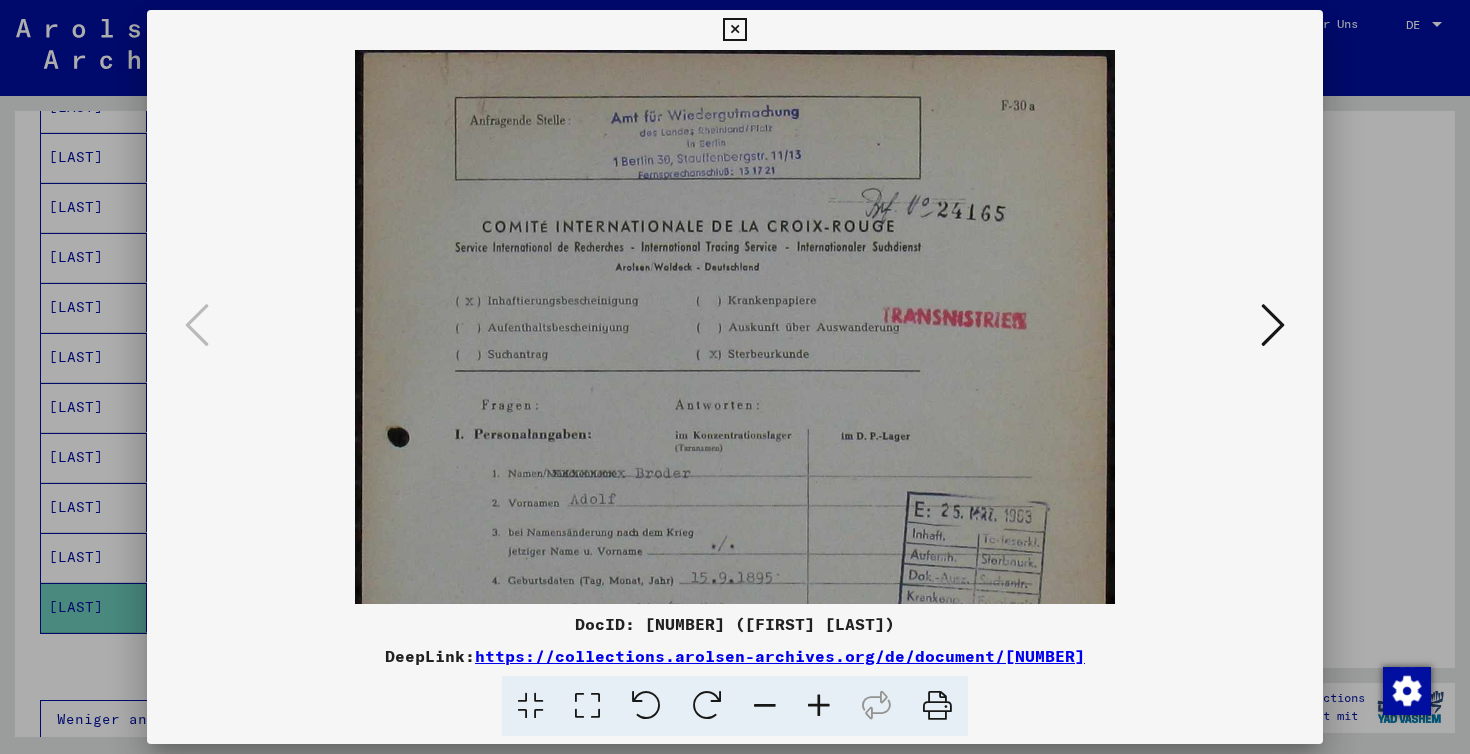 click at bounding box center [765, 706] 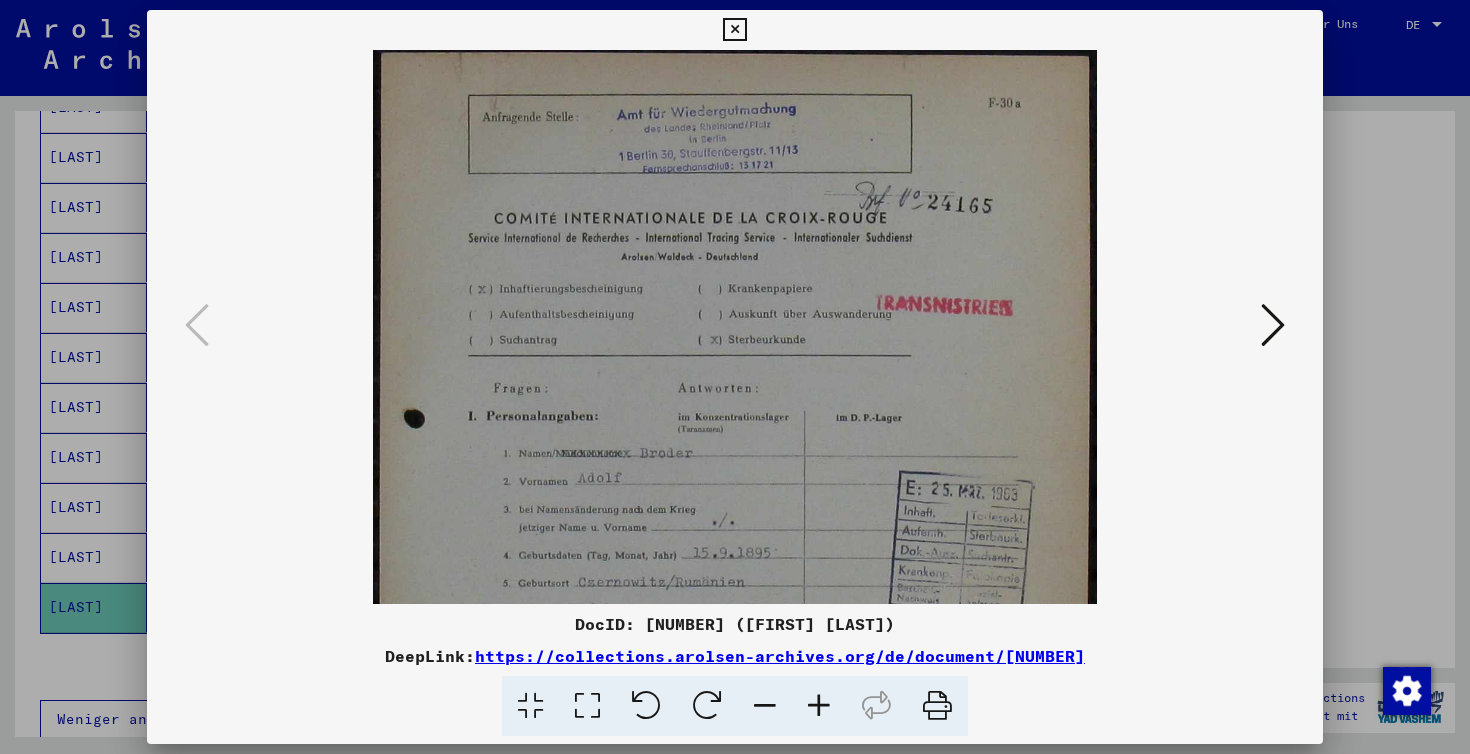 click at bounding box center [765, 706] 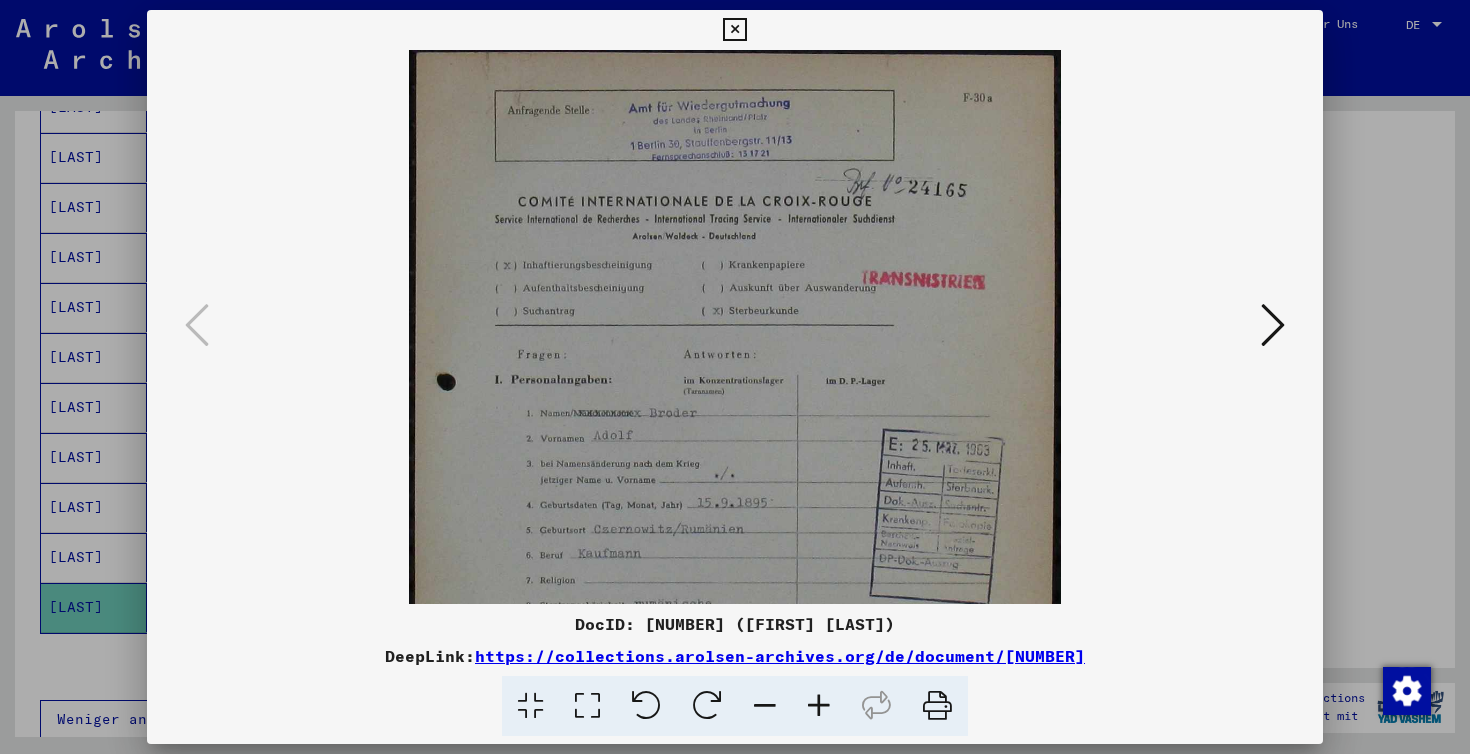 click at bounding box center [765, 706] 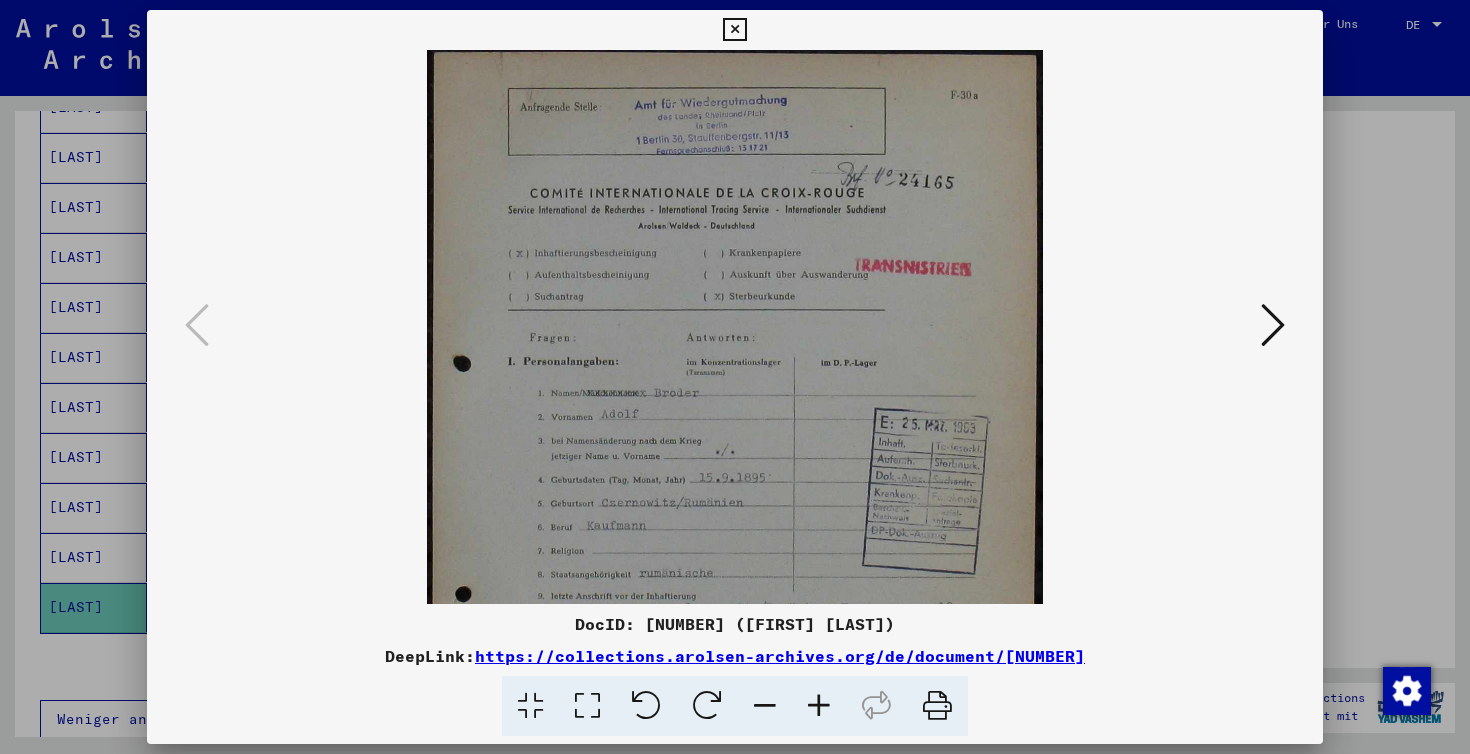click at bounding box center [765, 706] 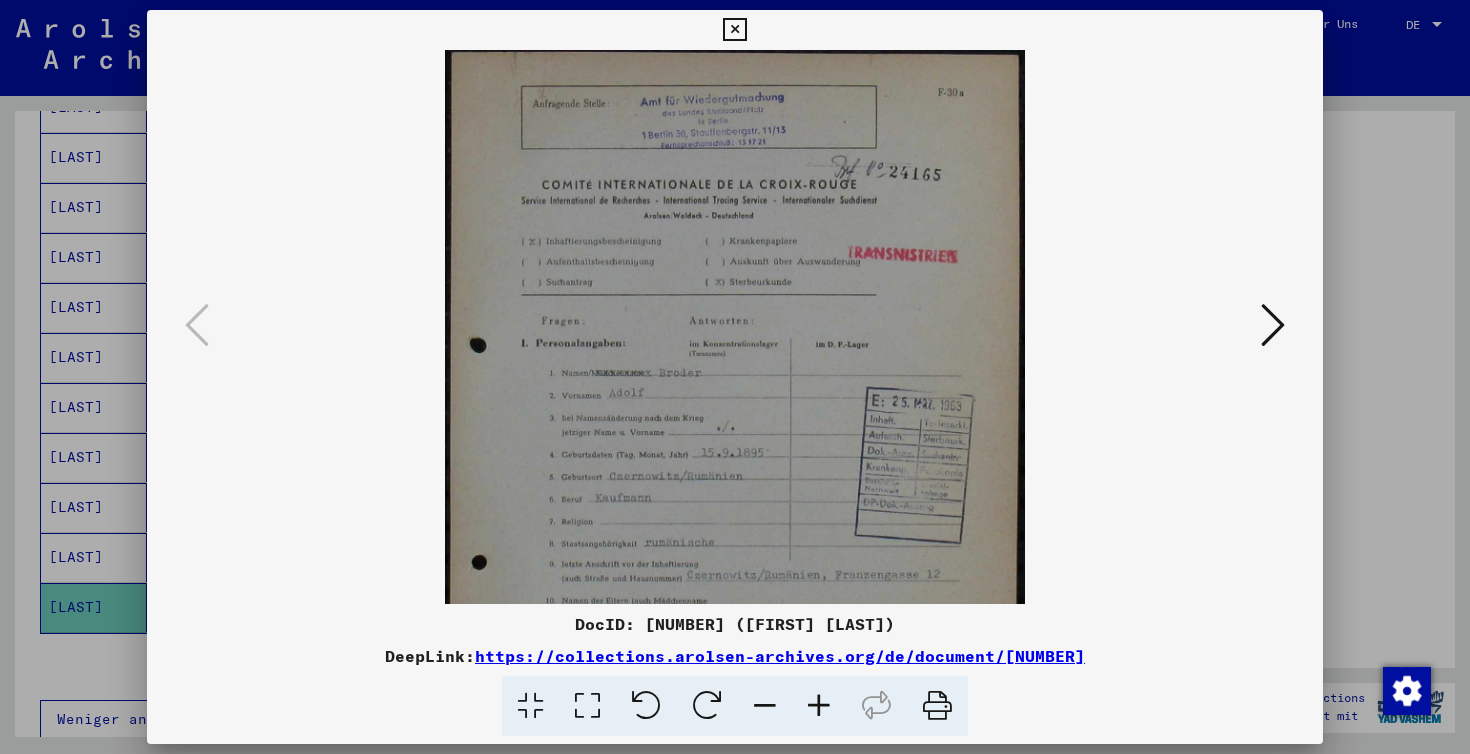 click at bounding box center [765, 706] 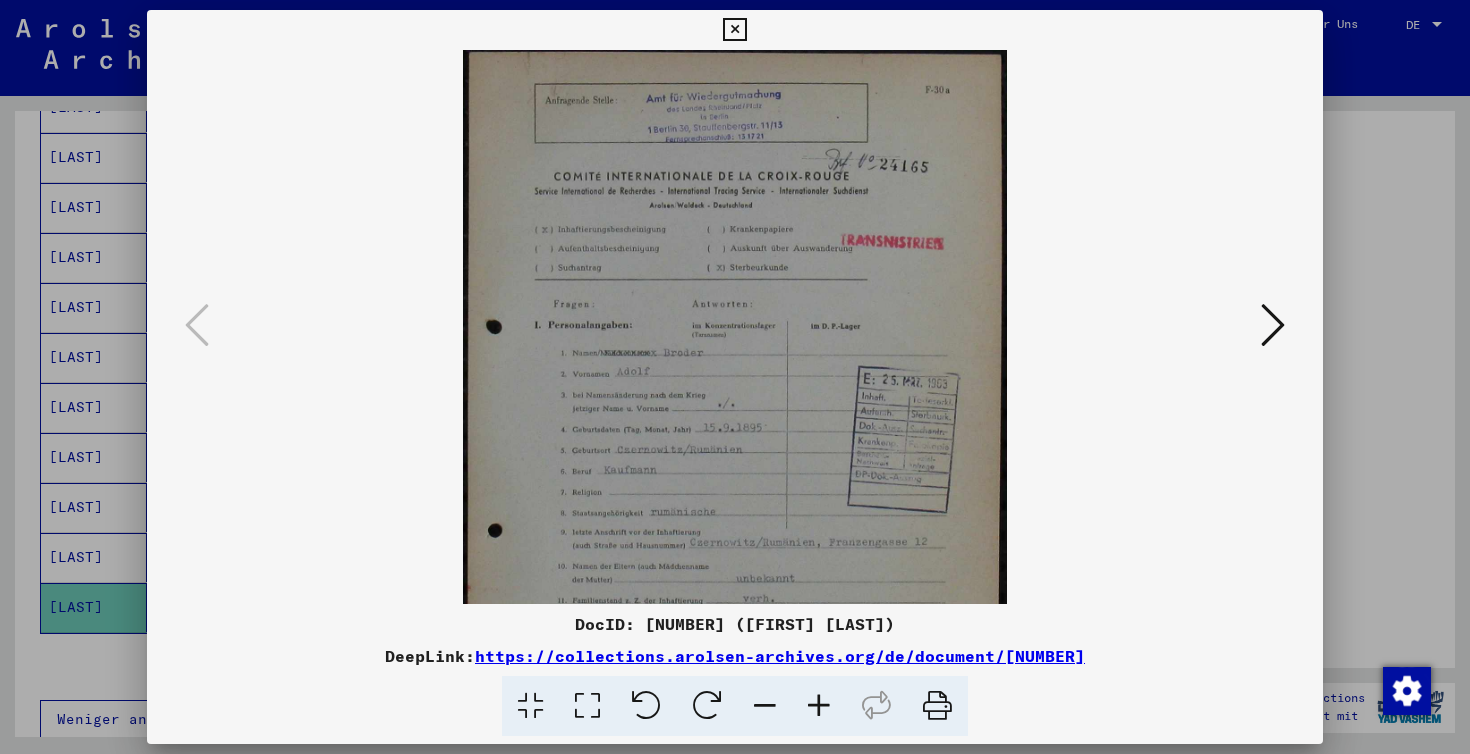 click at bounding box center (765, 706) 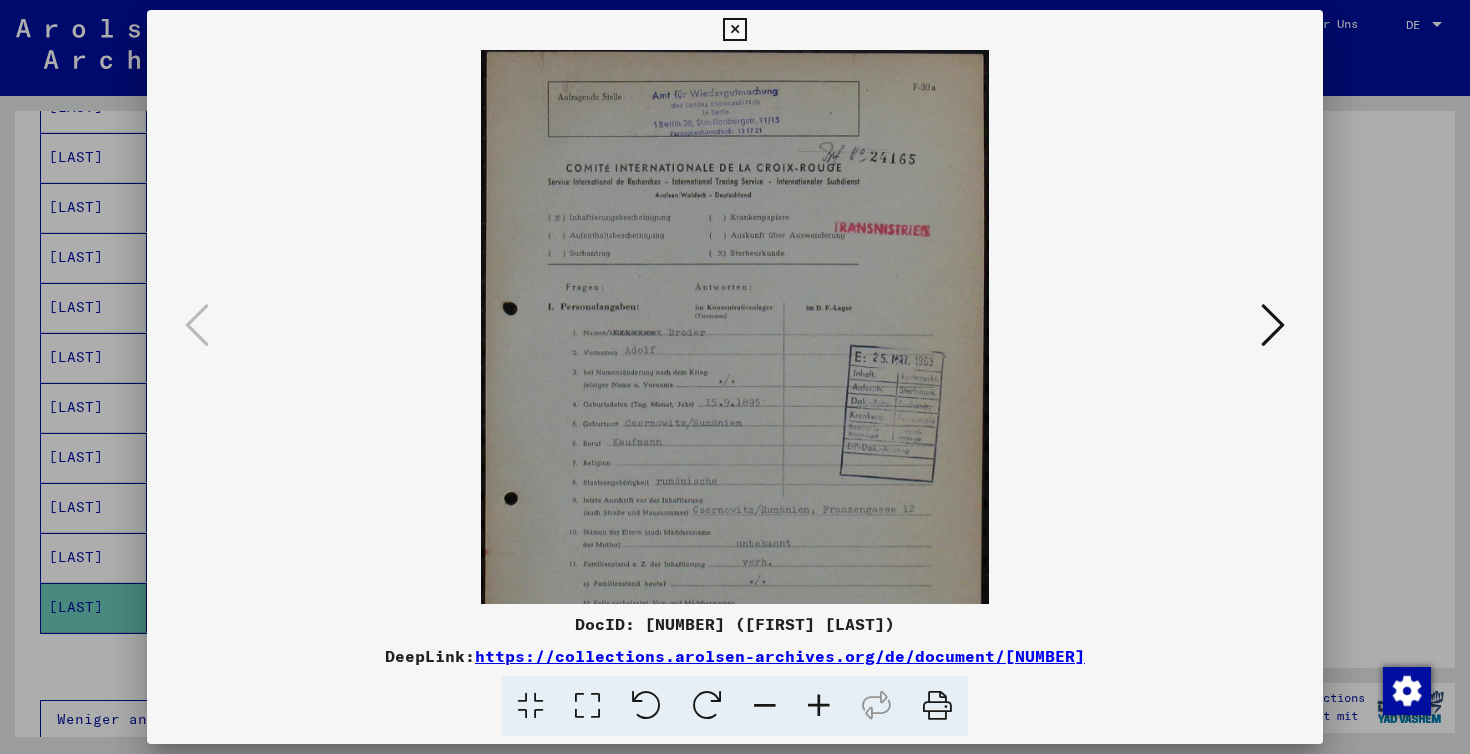 click at bounding box center [765, 706] 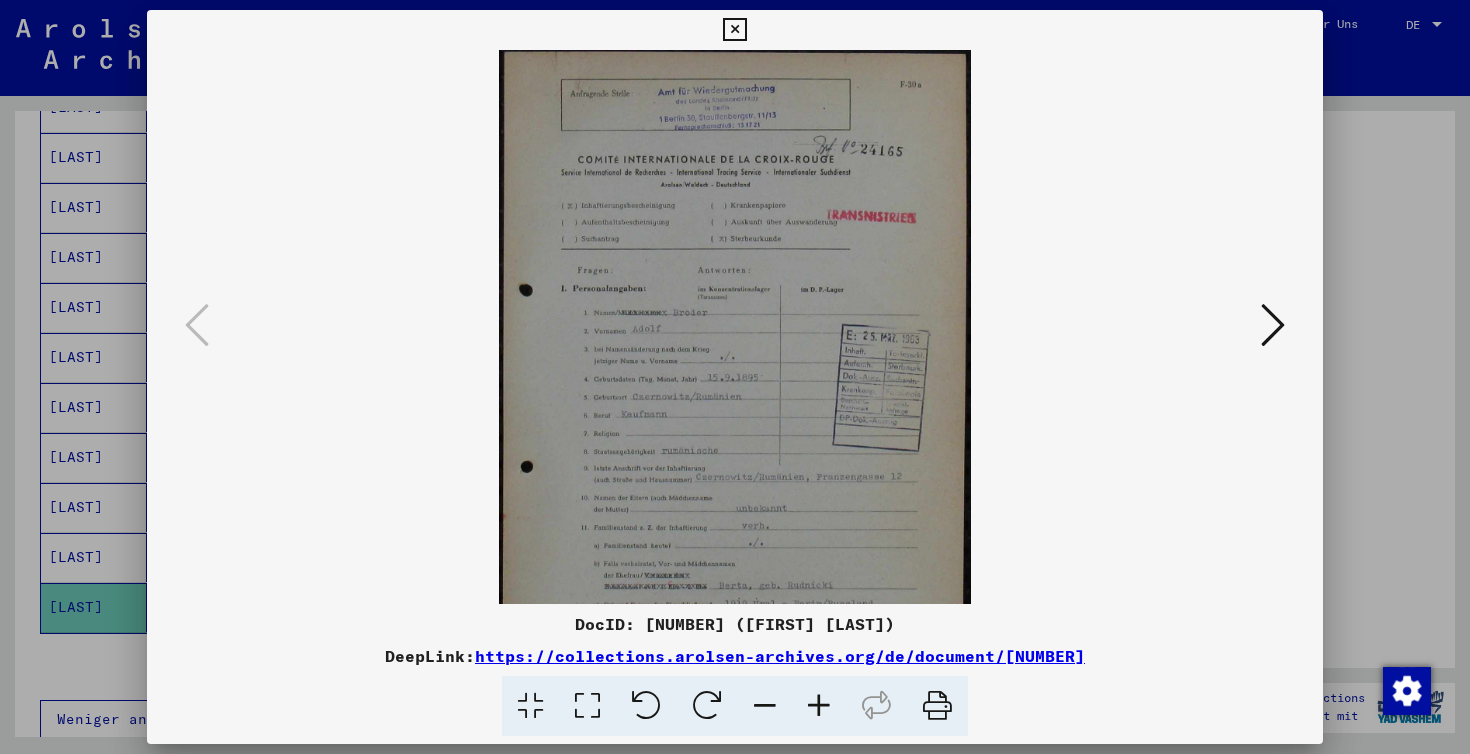 click at bounding box center (765, 706) 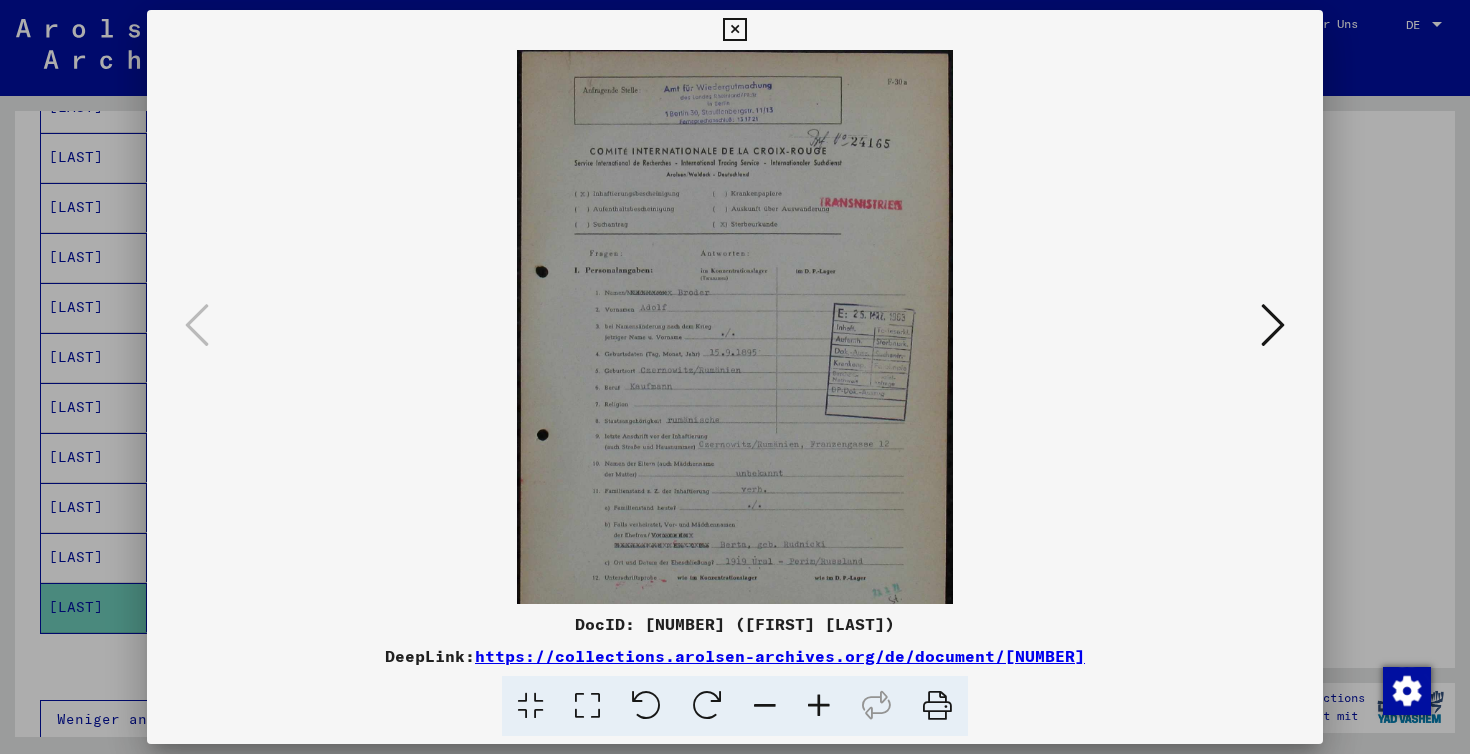 click at bounding box center (765, 706) 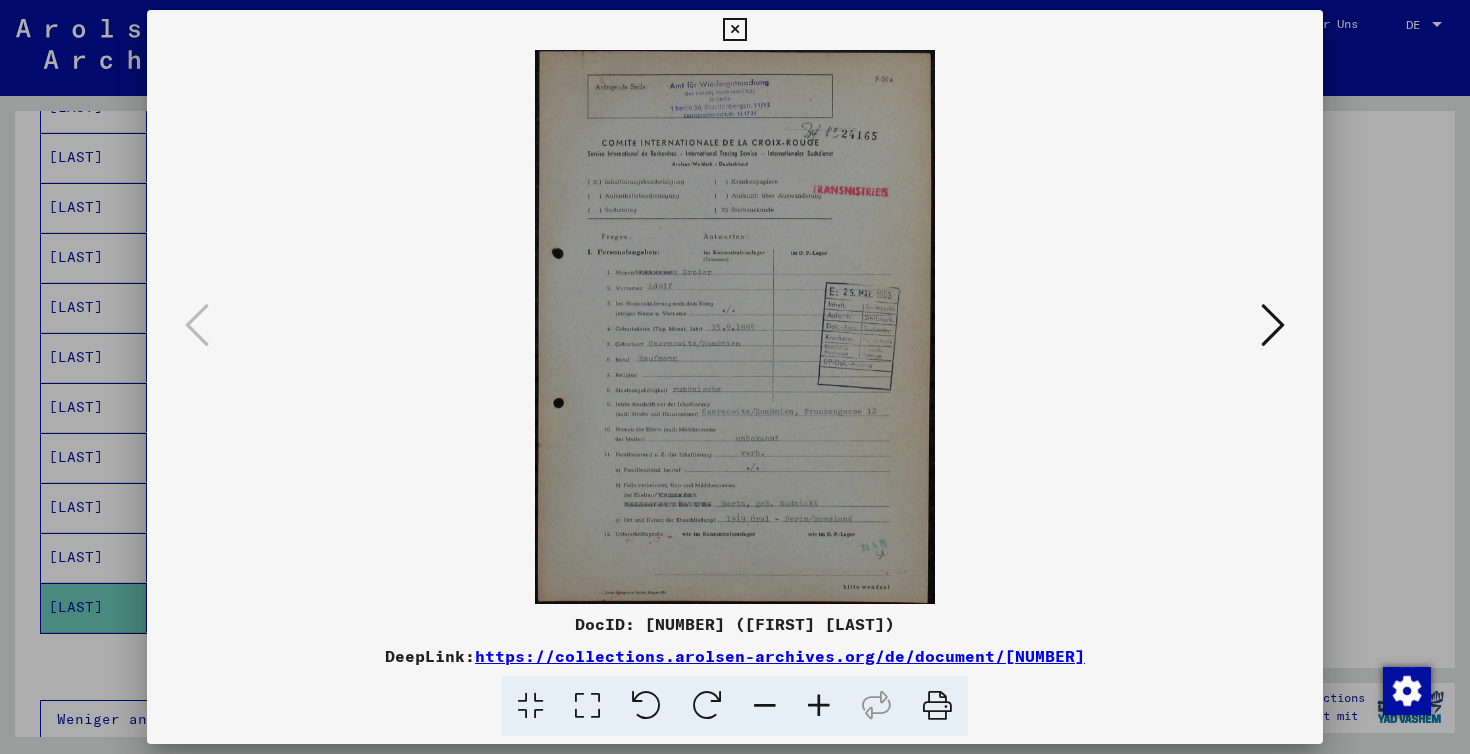 click at bounding box center (765, 706) 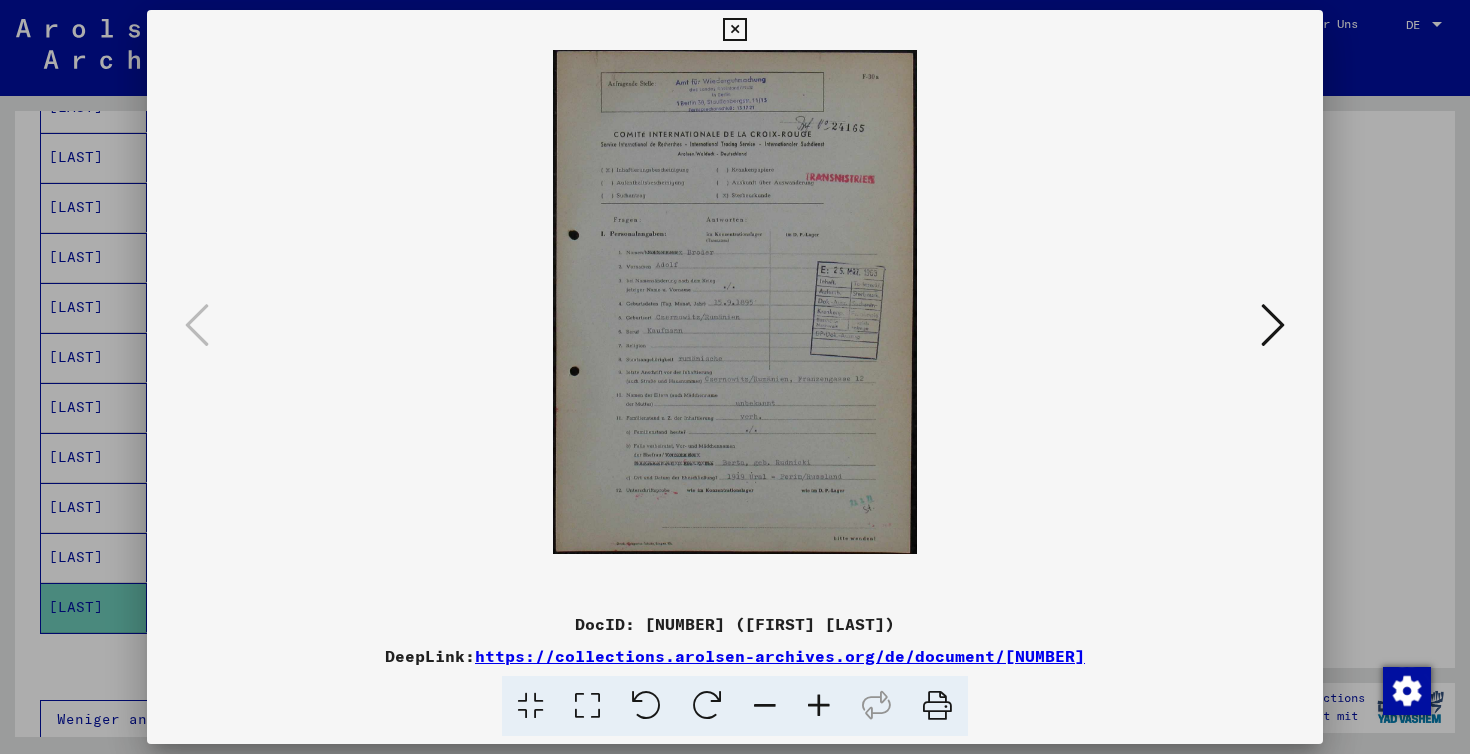 click at bounding box center (1273, 325) 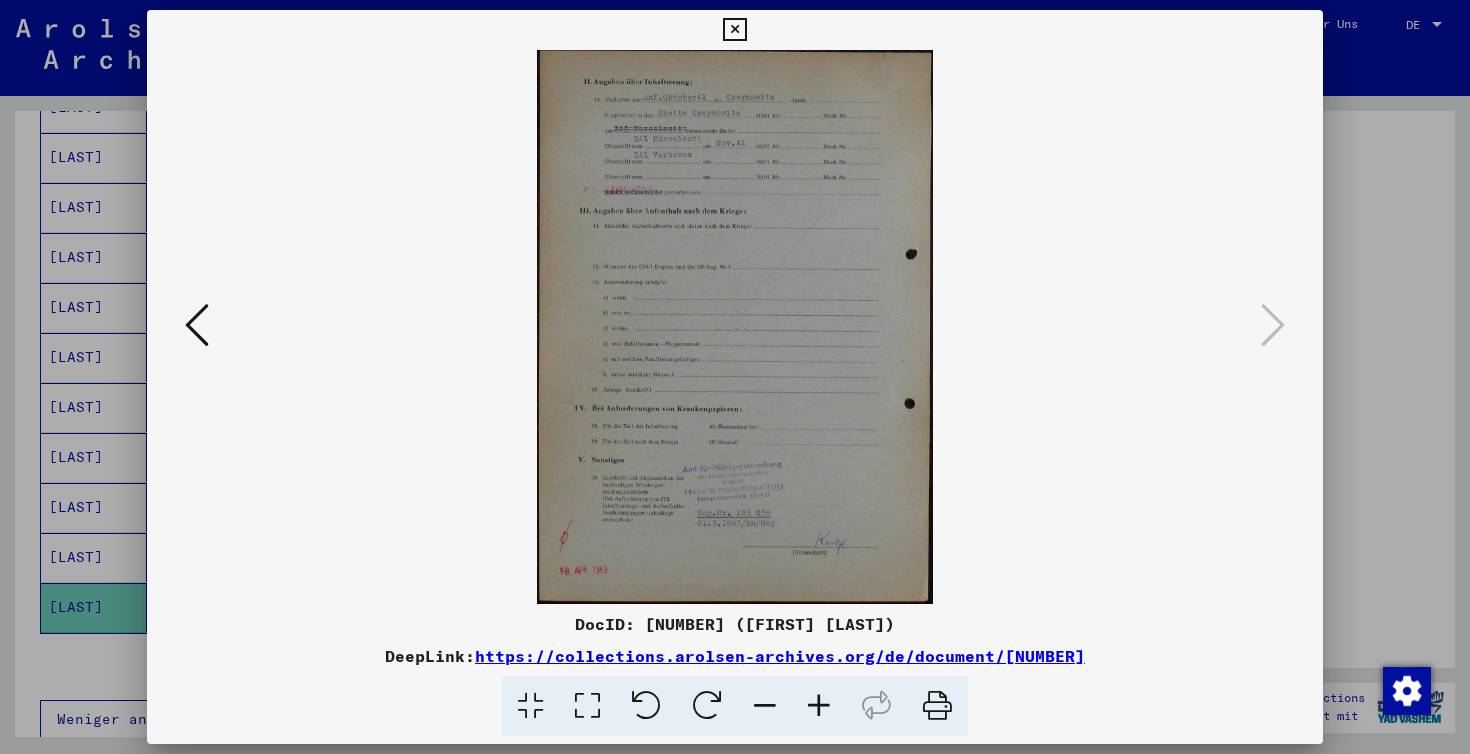 click at bounding box center (819, 706) 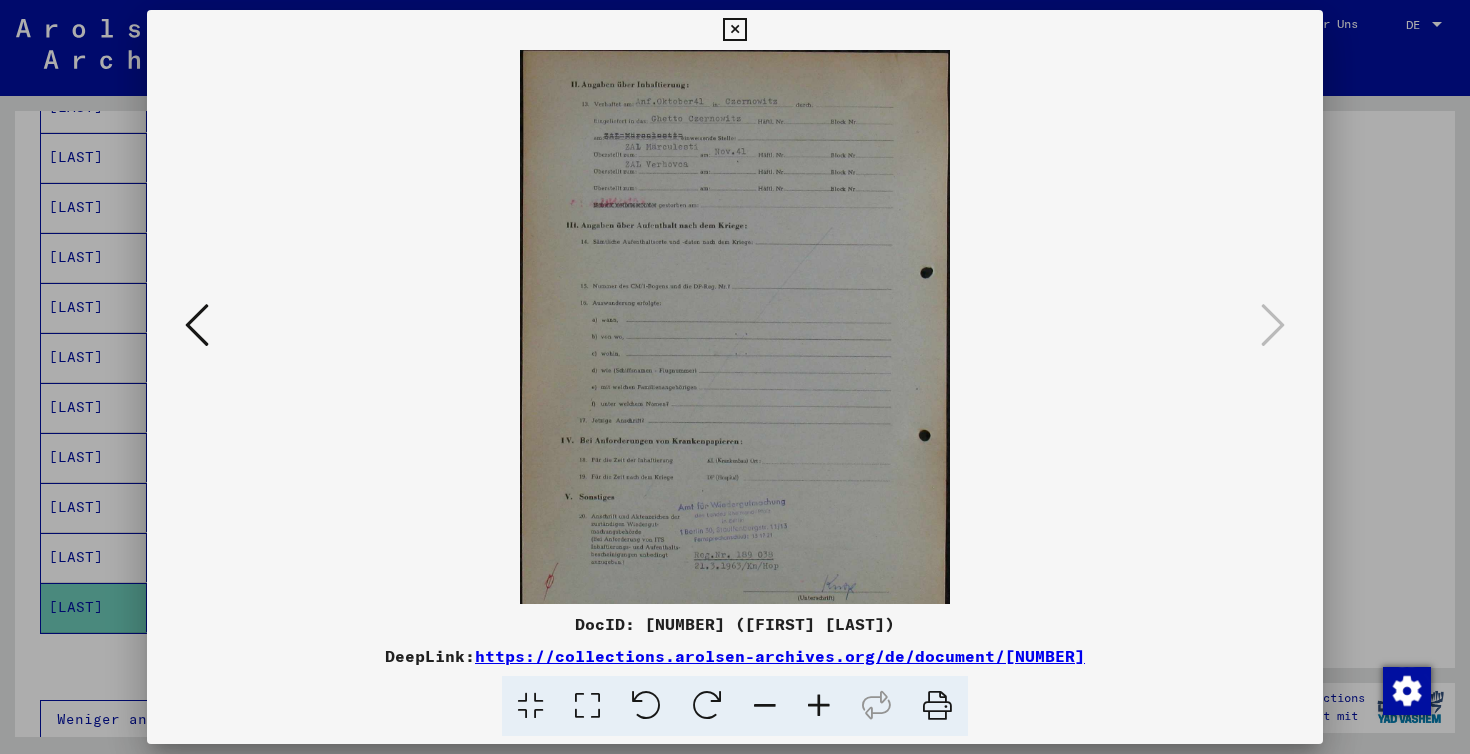click at bounding box center [819, 706] 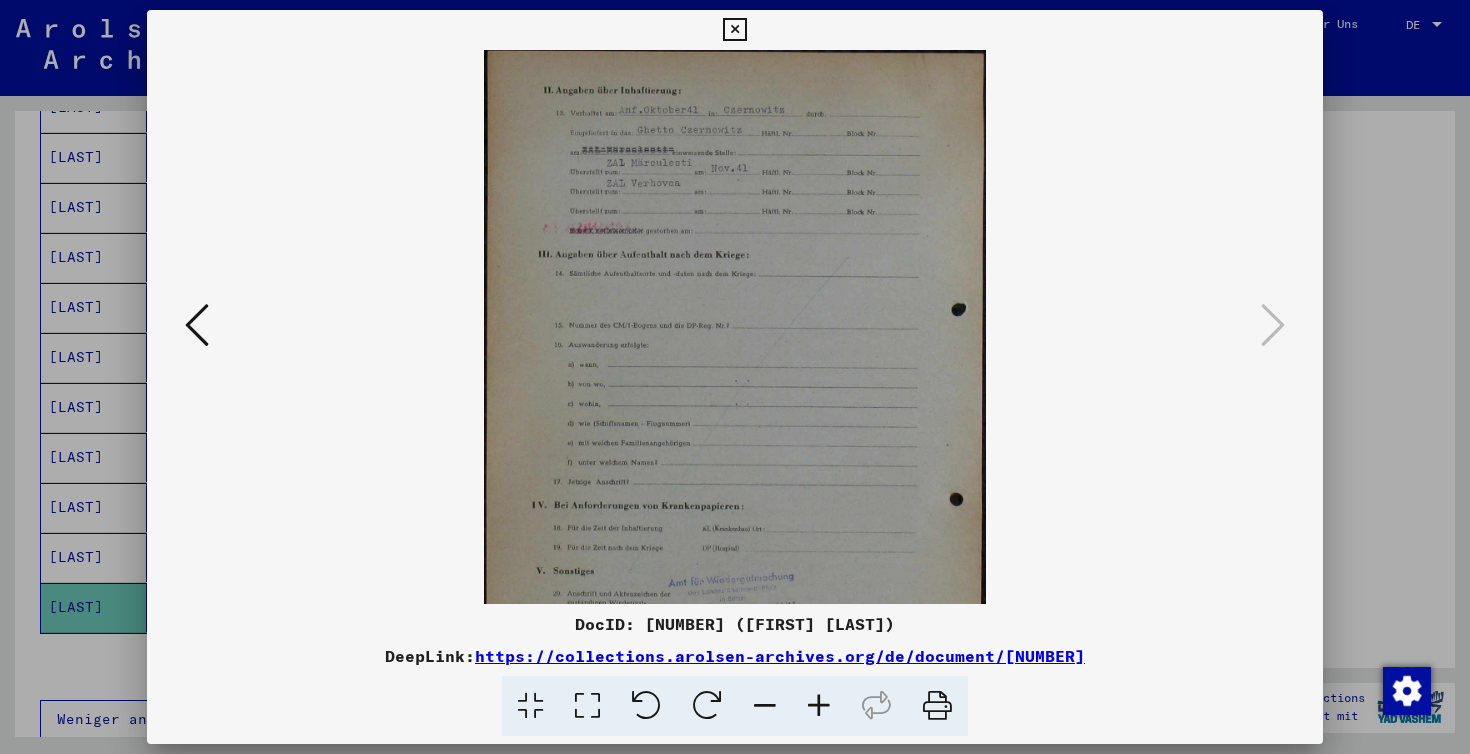 click at bounding box center [819, 706] 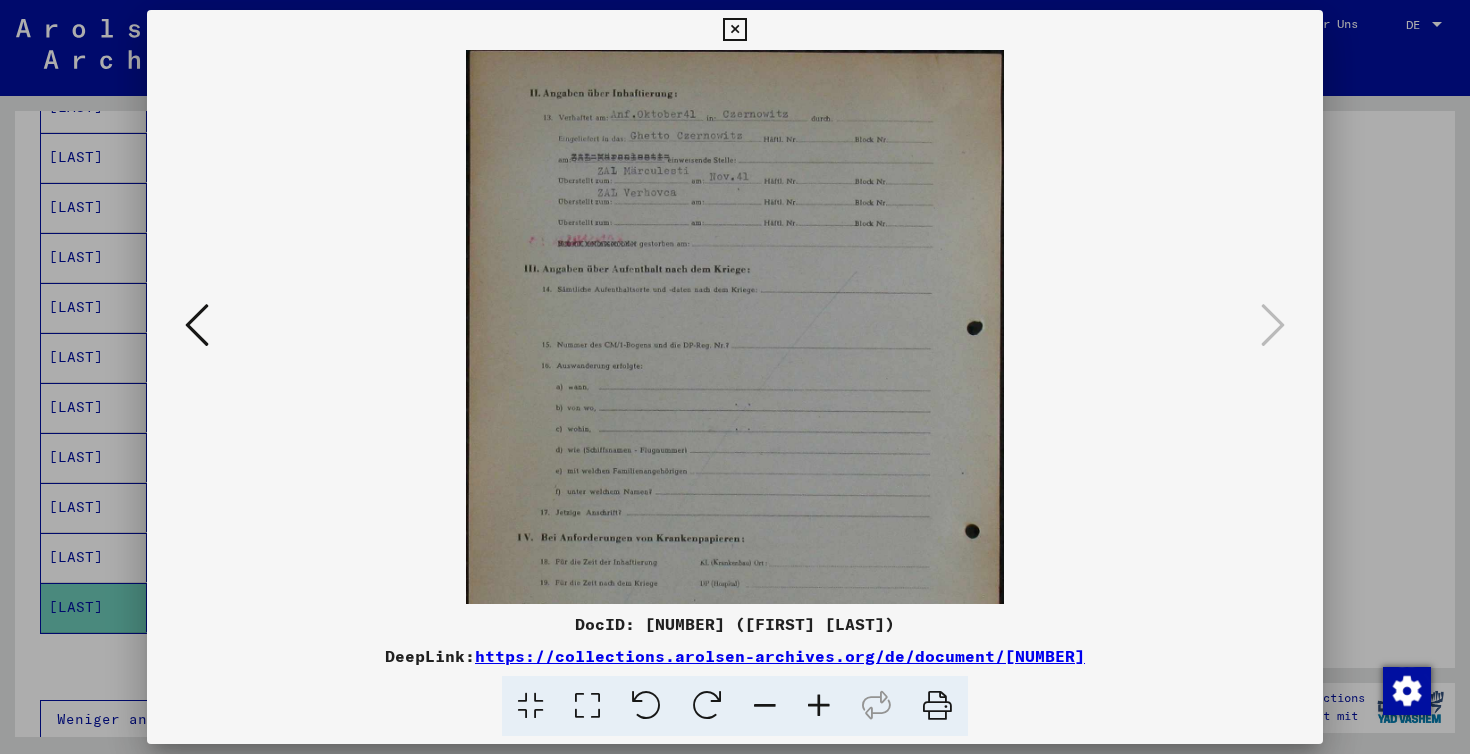click at bounding box center [819, 706] 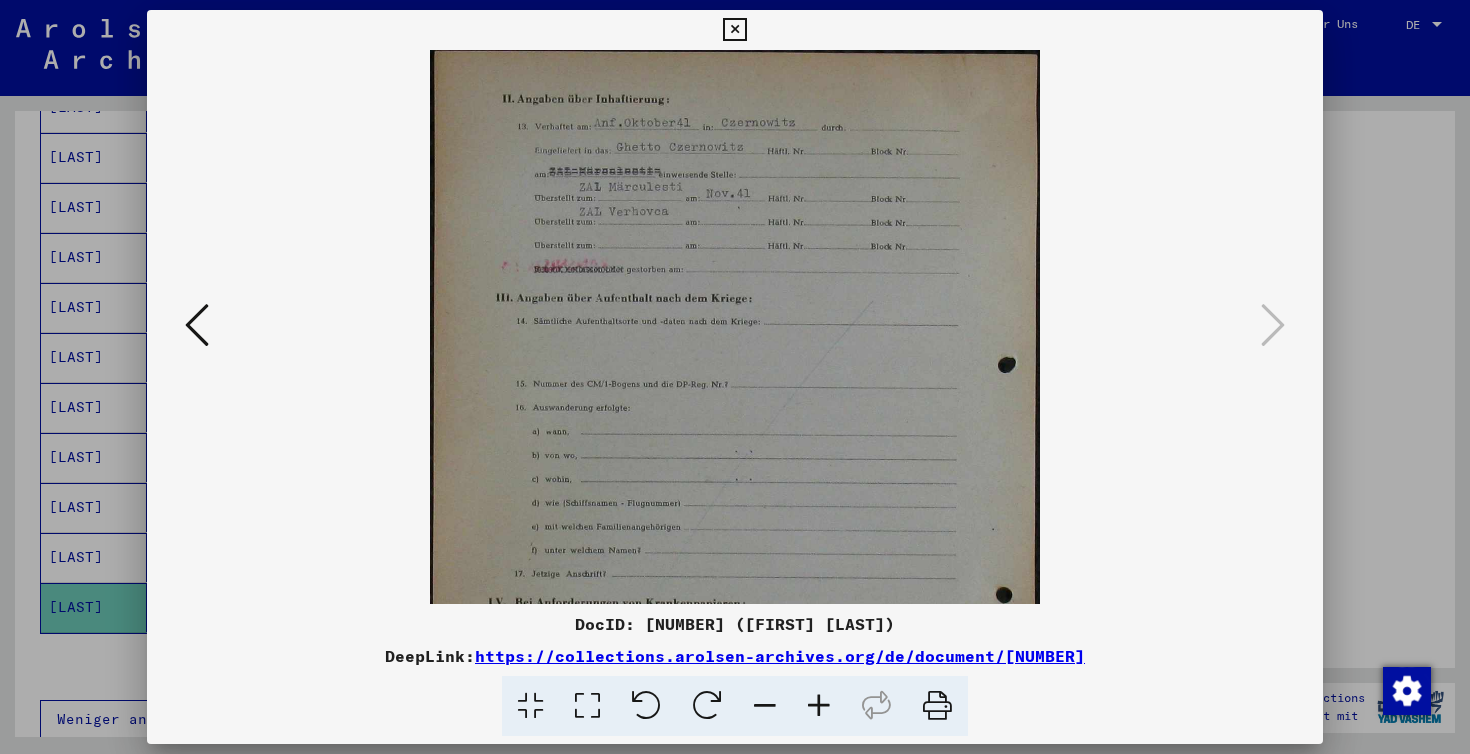 click at bounding box center (819, 706) 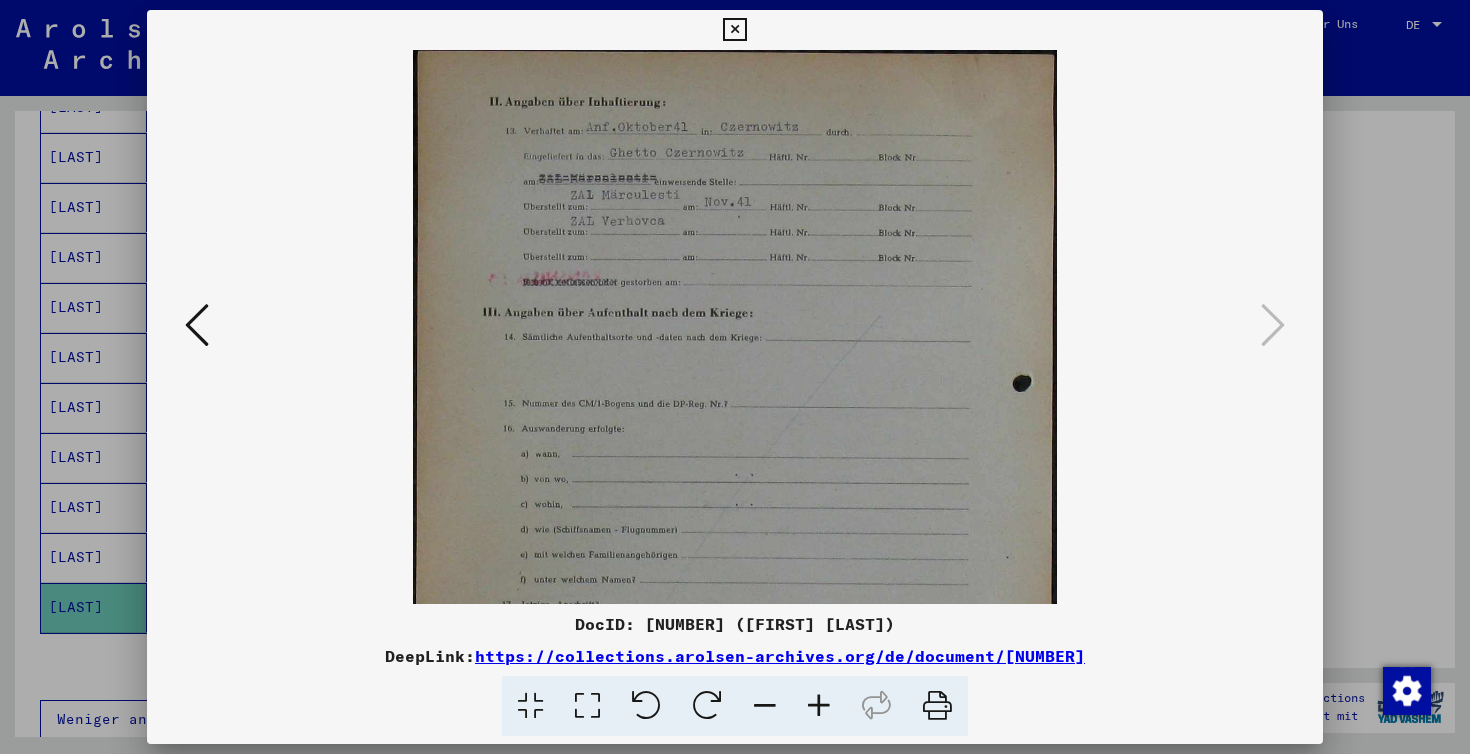 click at bounding box center [819, 706] 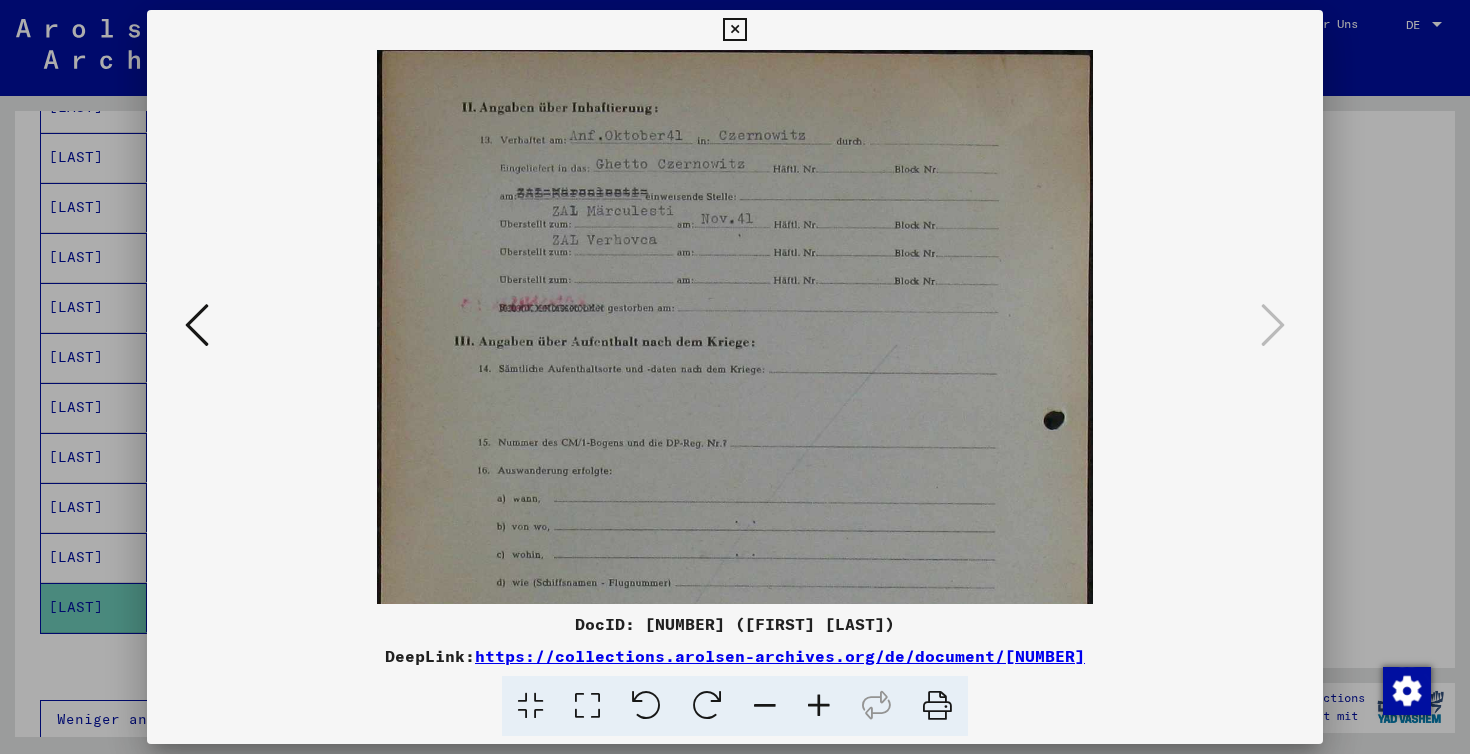 click at bounding box center [819, 706] 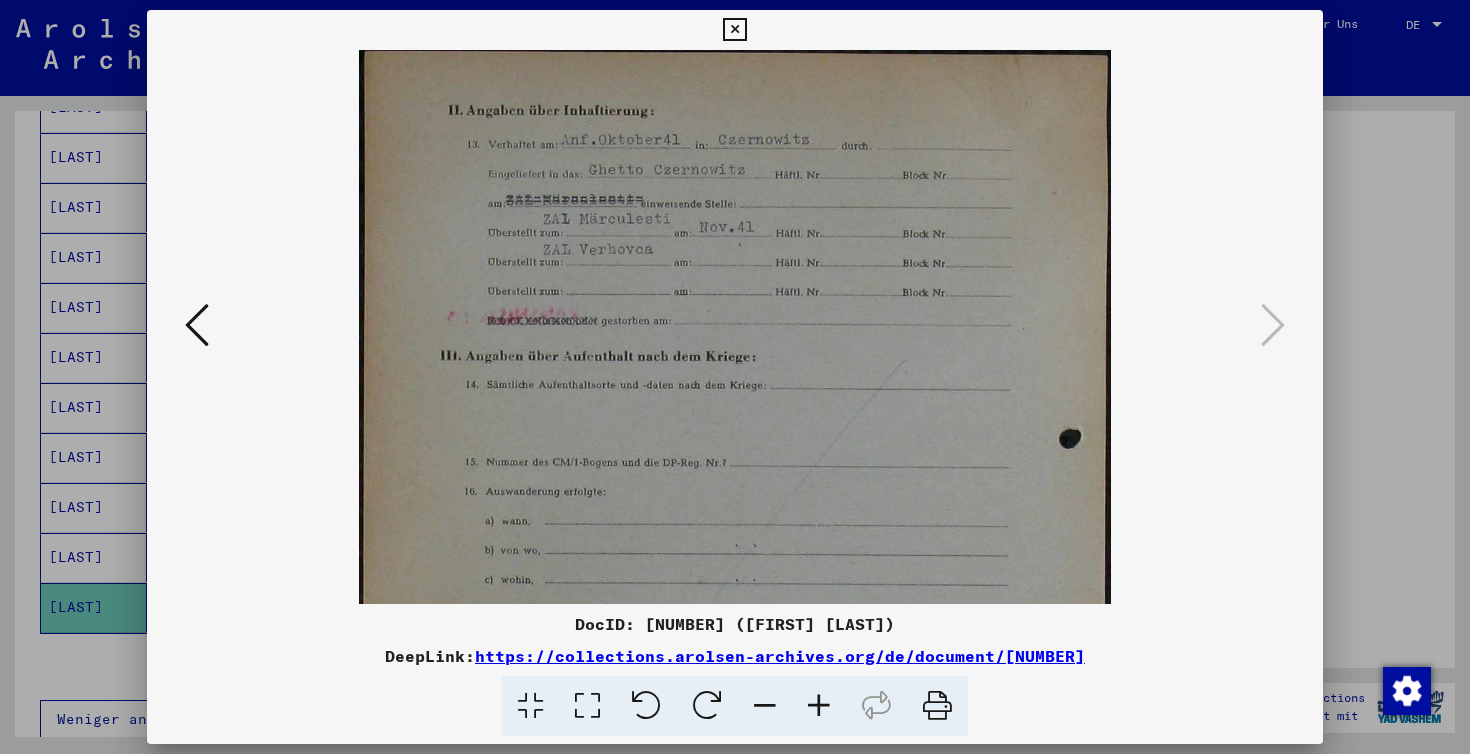 click at bounding box center [819, 706] 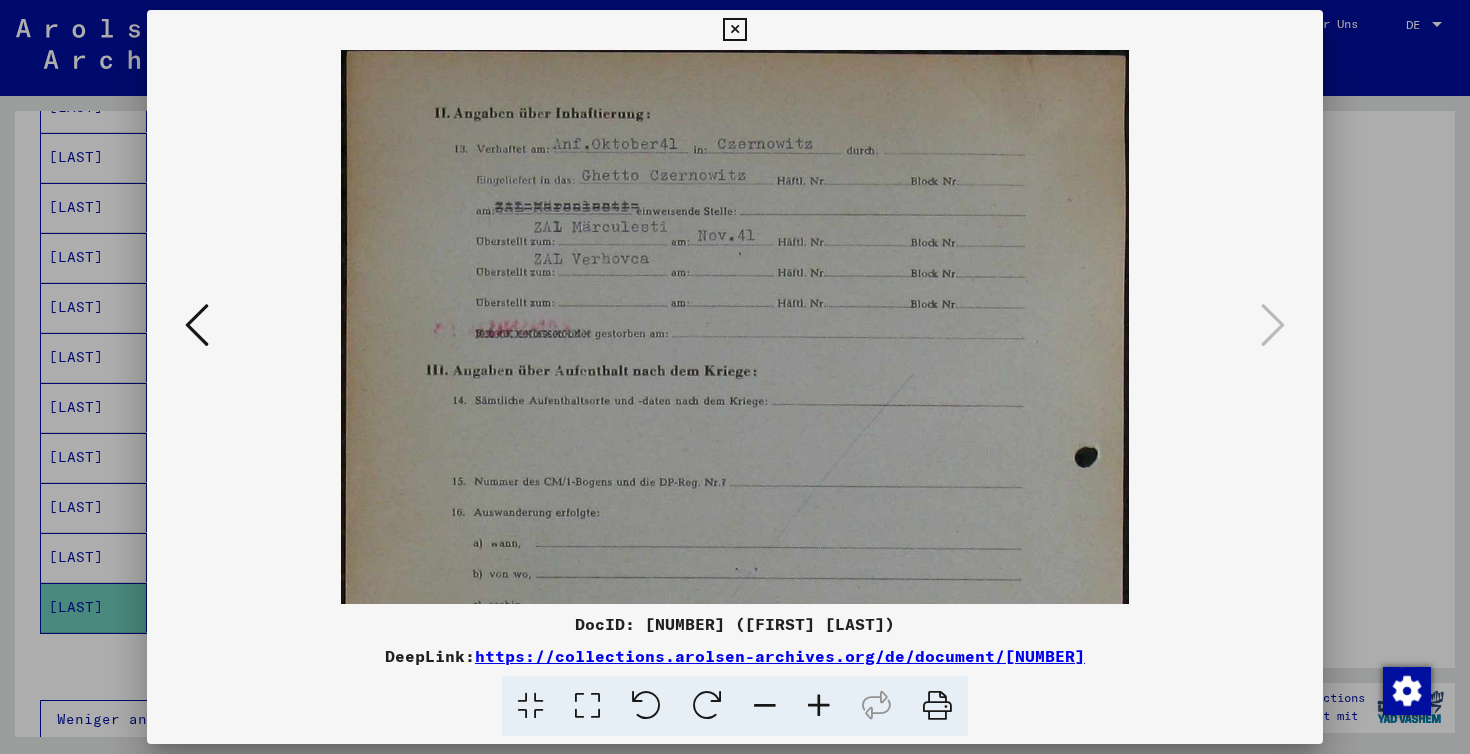 click at bounding box center [819, 706] 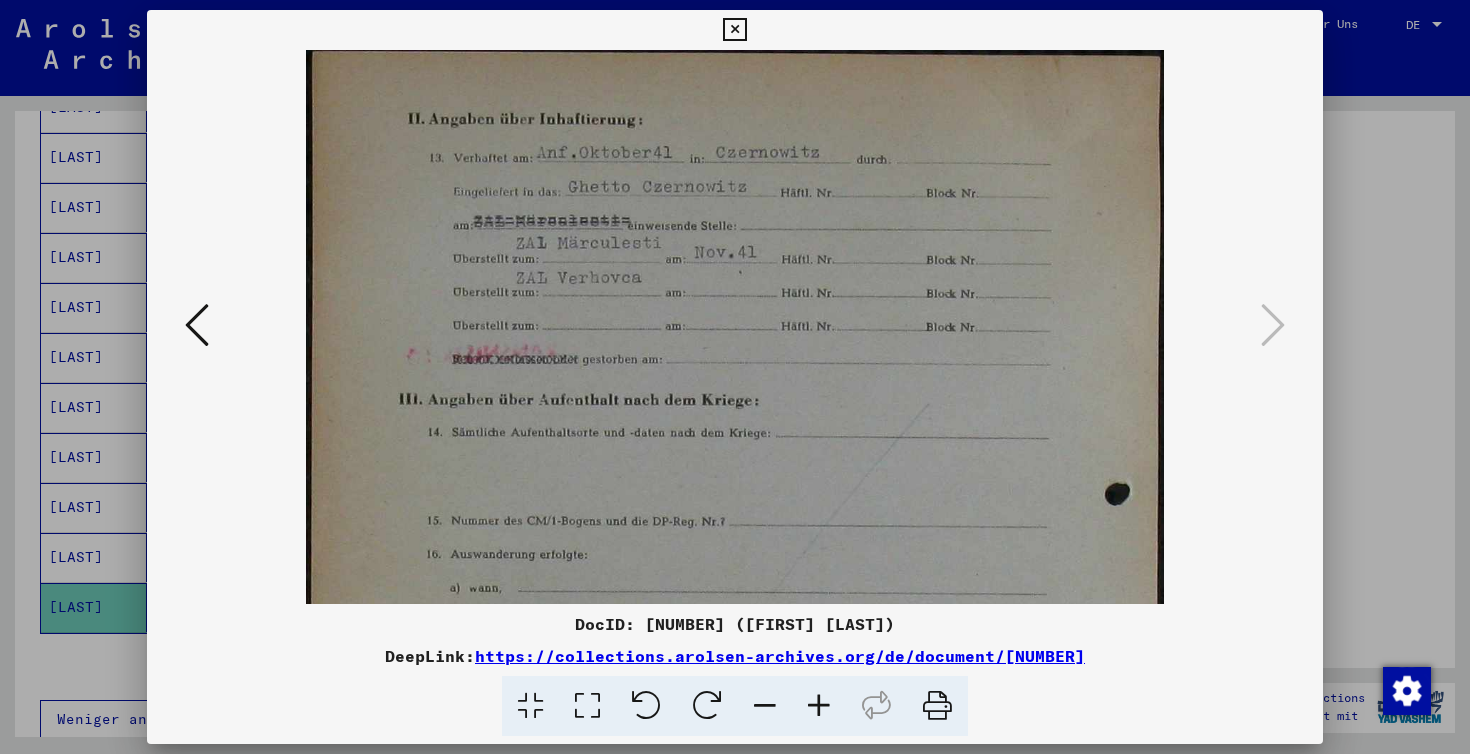click at bounding box center (819, 706) 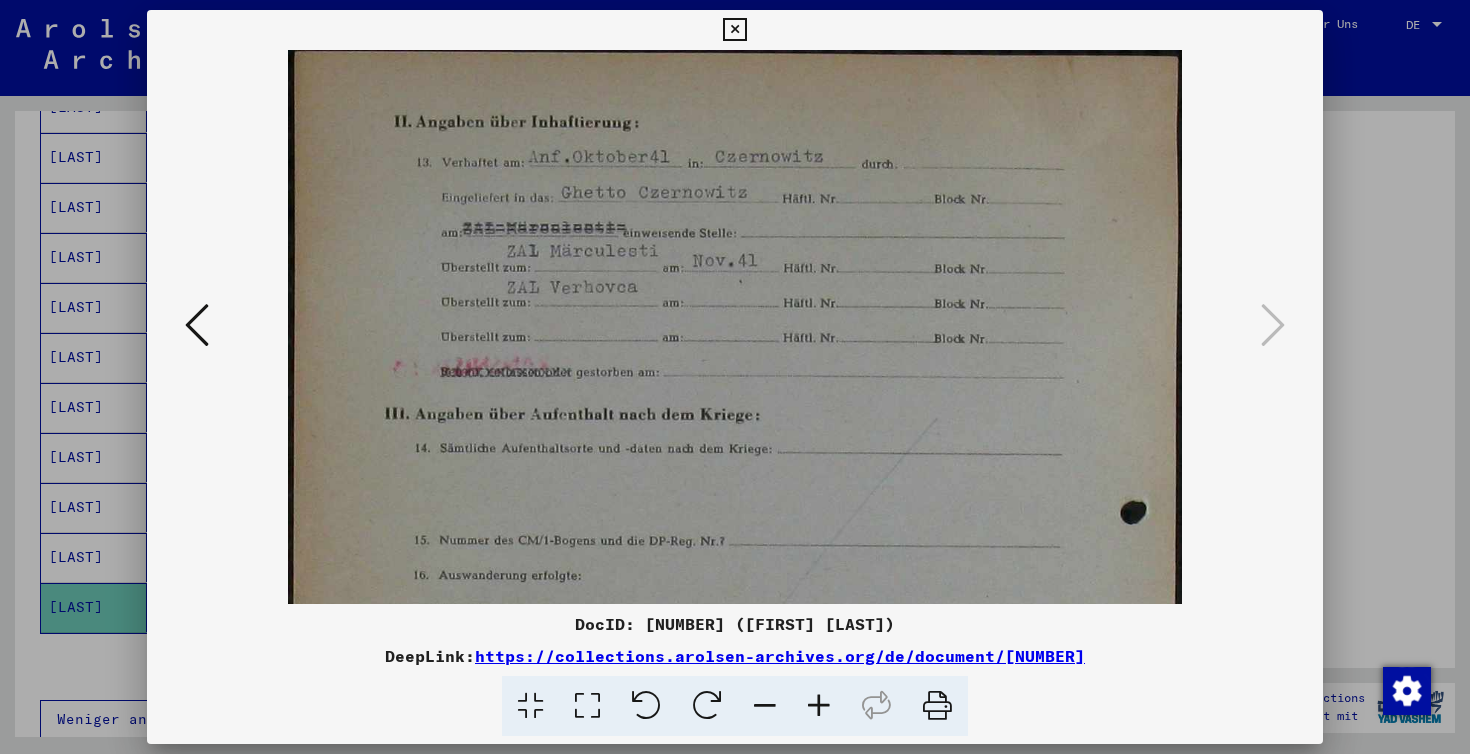 click at bounding box center [819, 706] 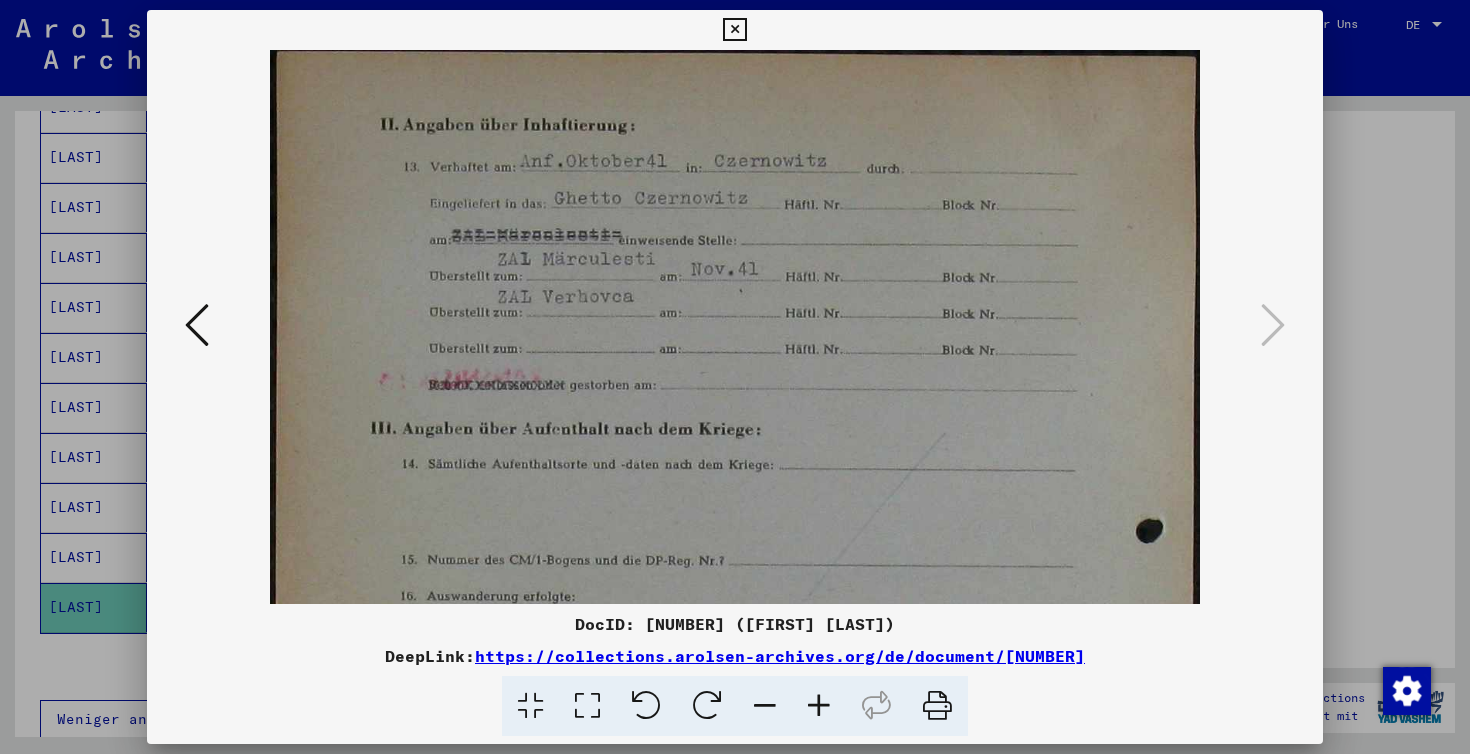 click at bounding box center (819, 706) 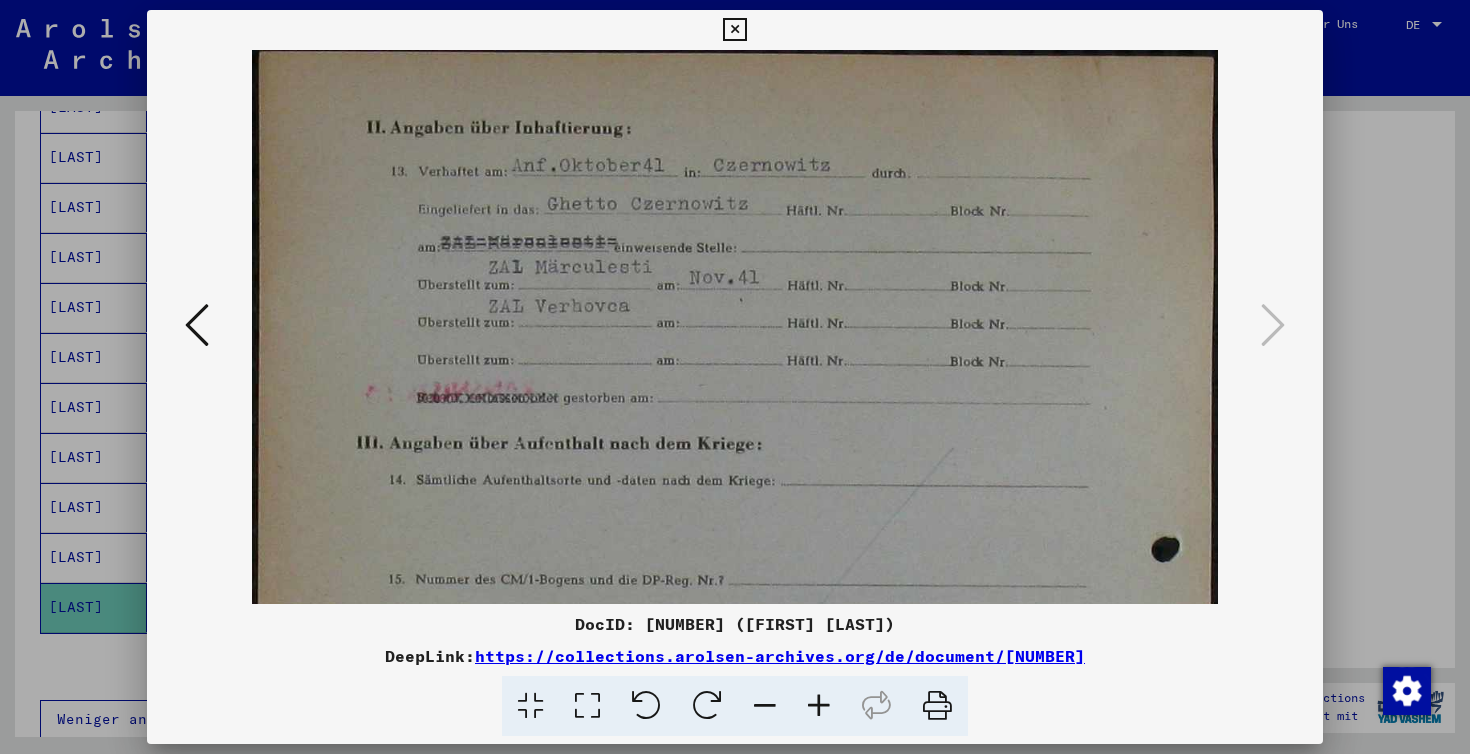 click at bounding box center [819, 706] 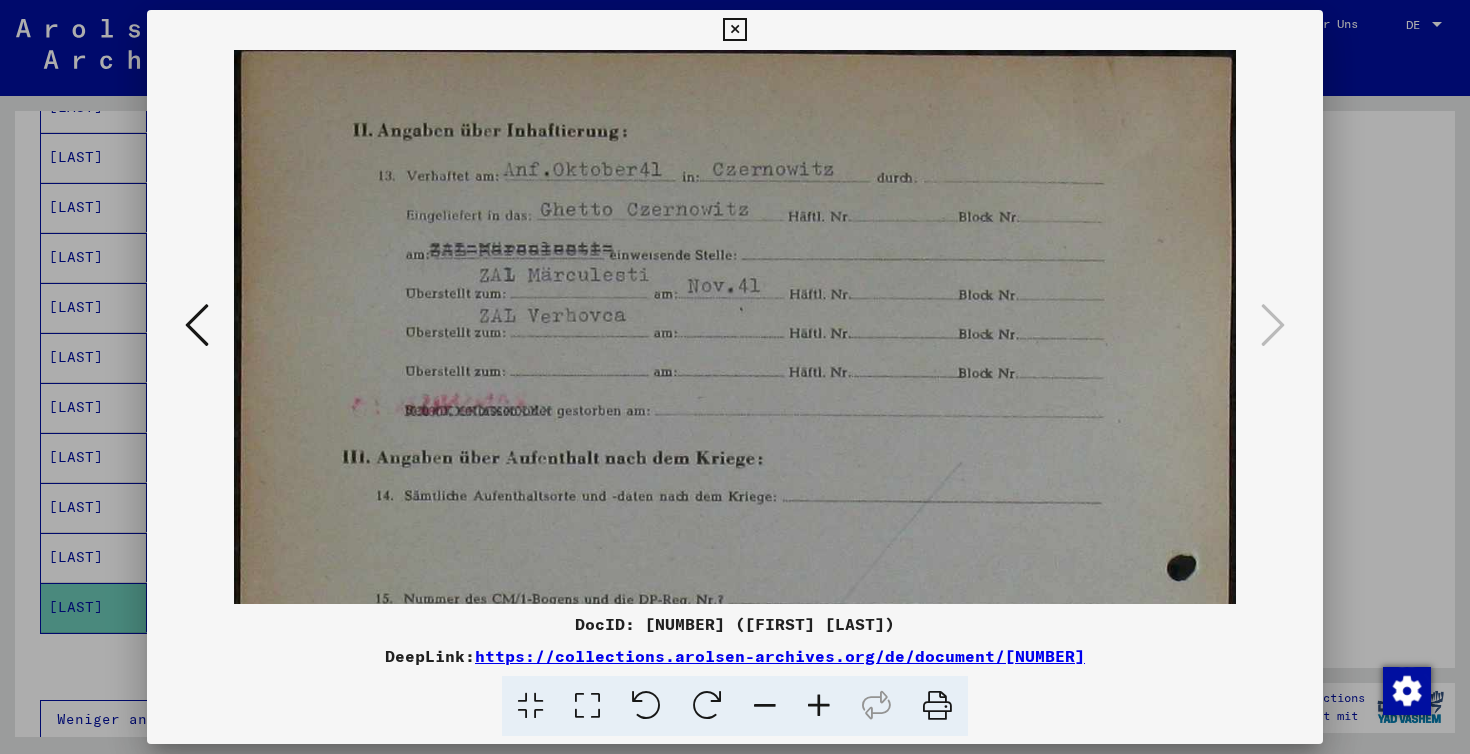 click at bounding box center [819, 706] 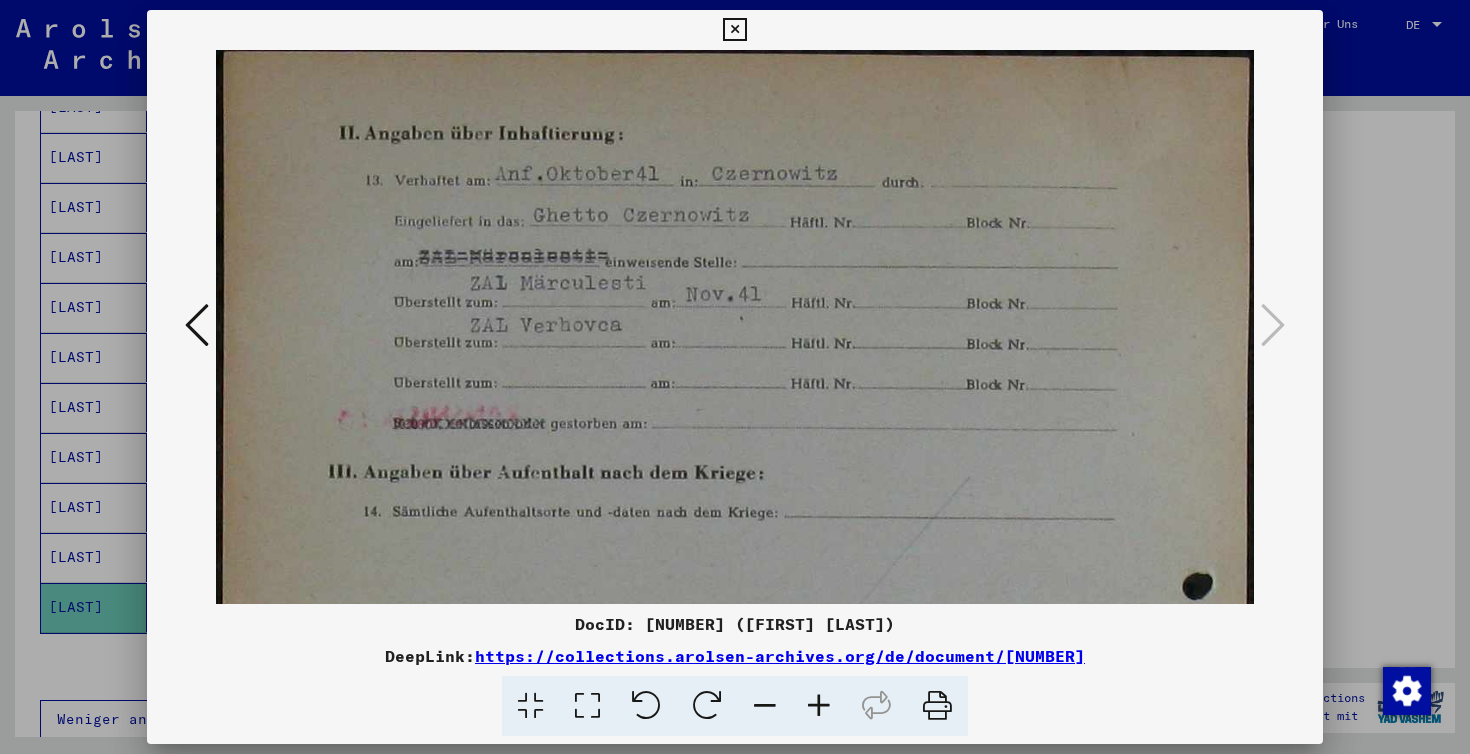 click at bounding box center [819, 706] 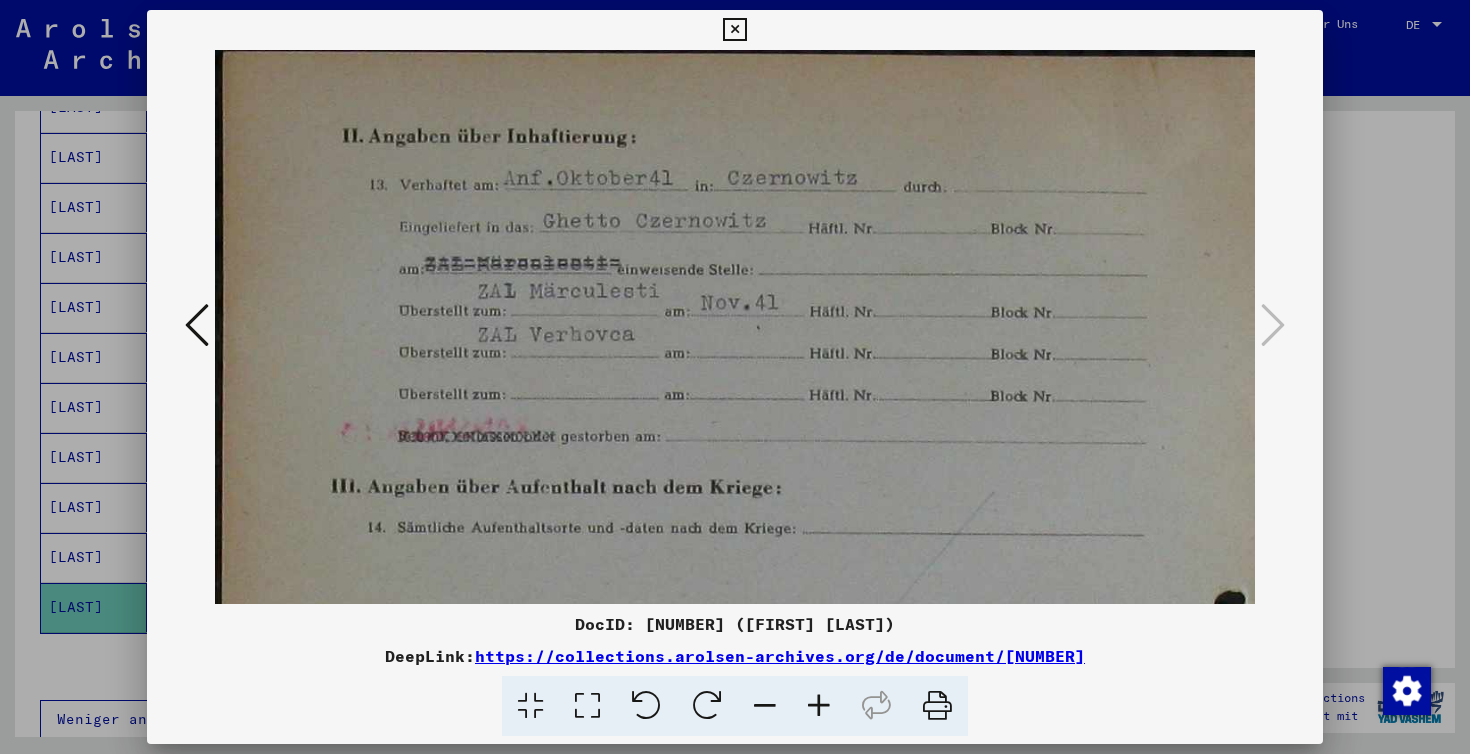 click at bounding box center [819, 706] 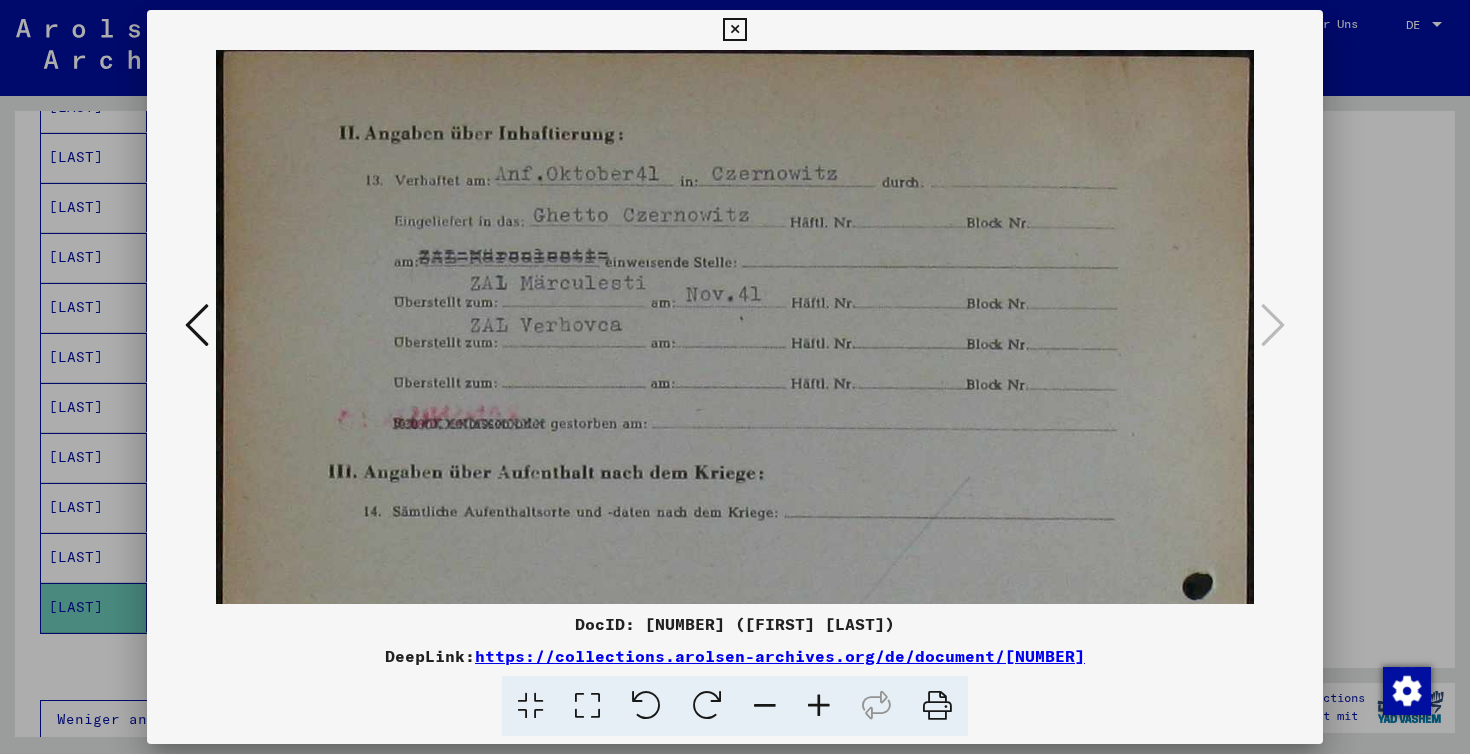 click at bounding box center (765, 706) 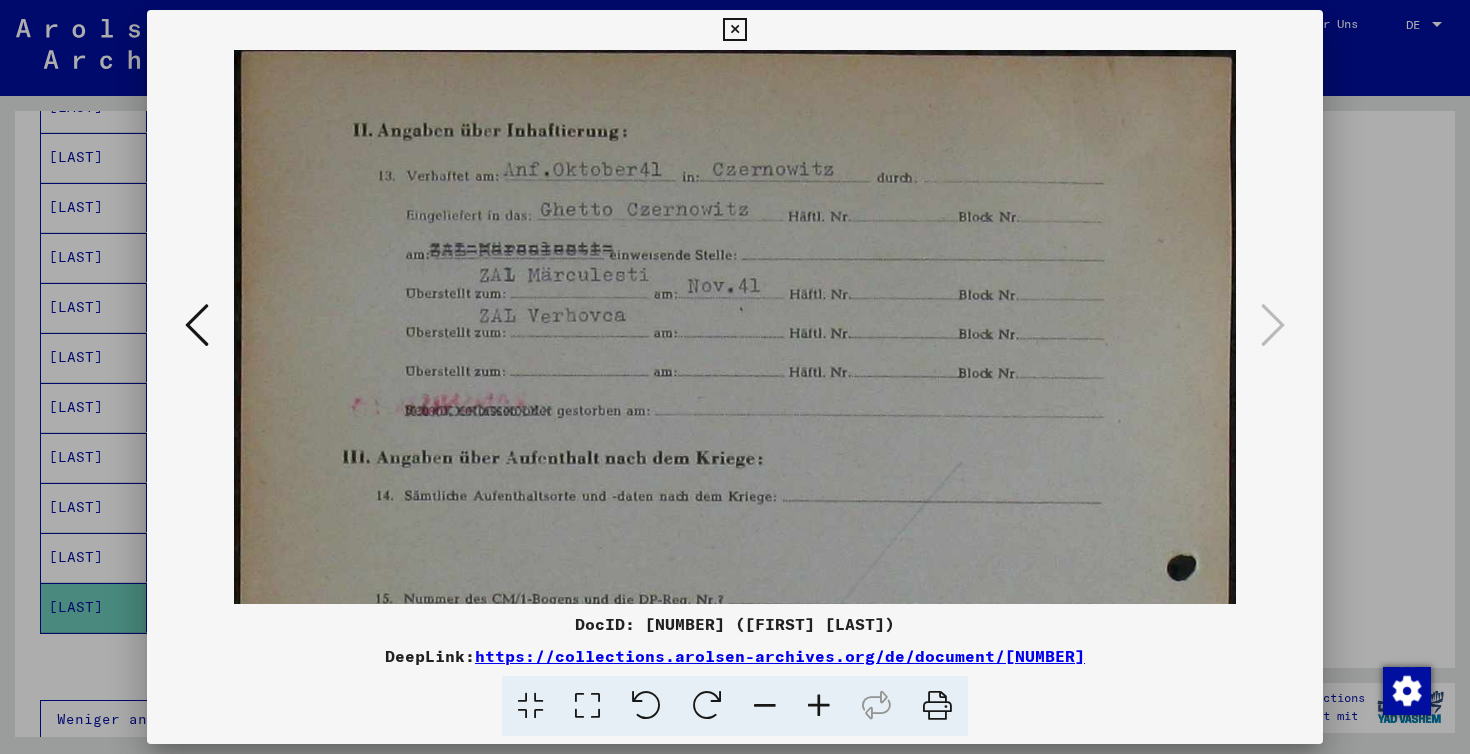 click at bounding box center [765, 706] 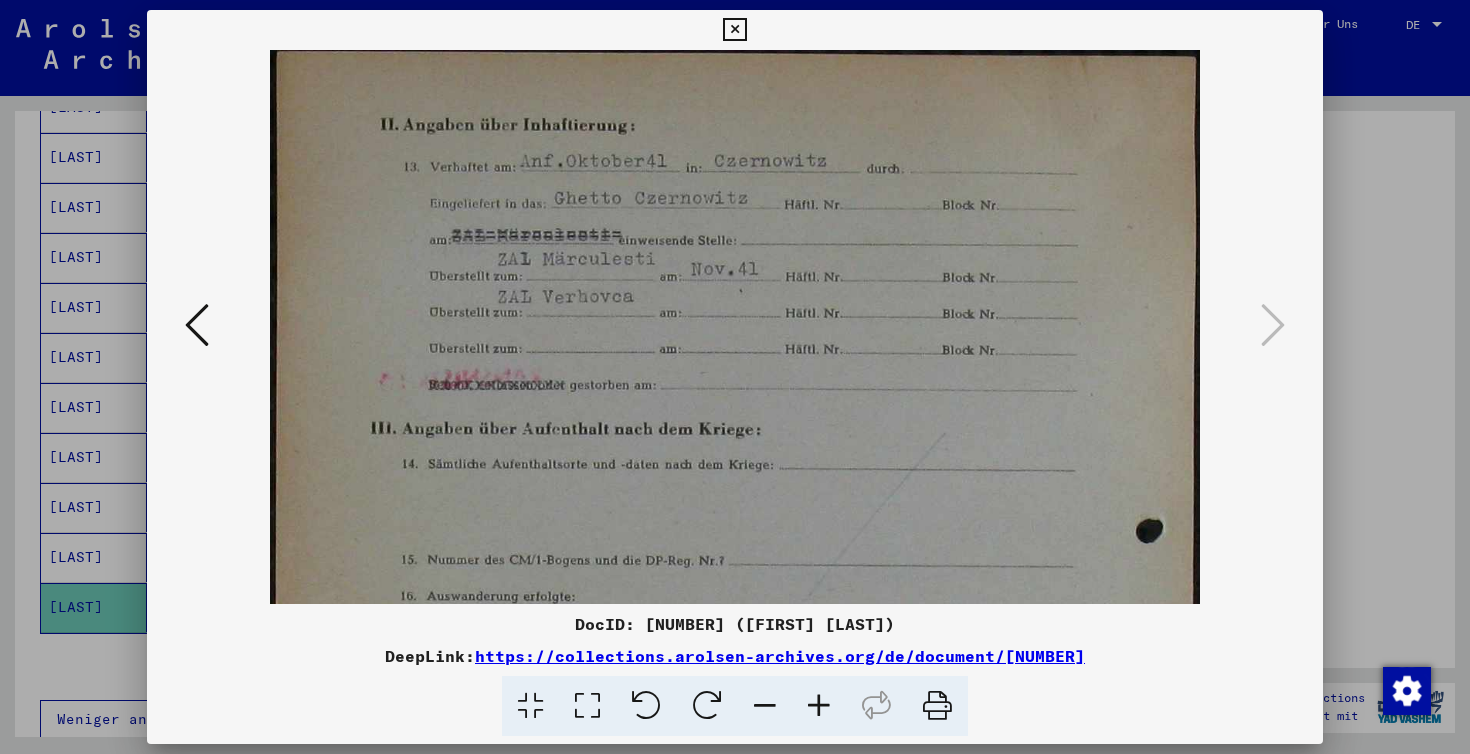 click at bounding box center (765, 706) 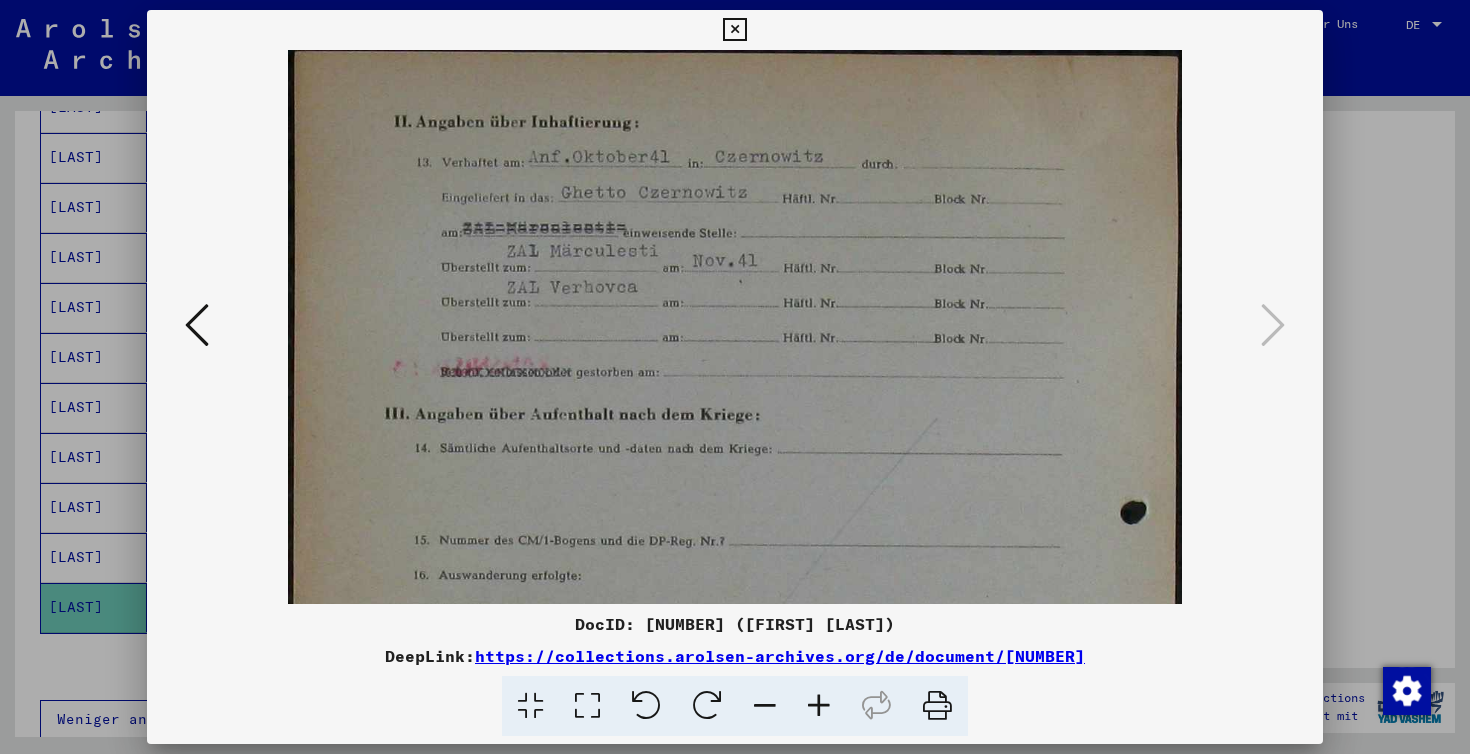 click at bounding box center (765, 706) 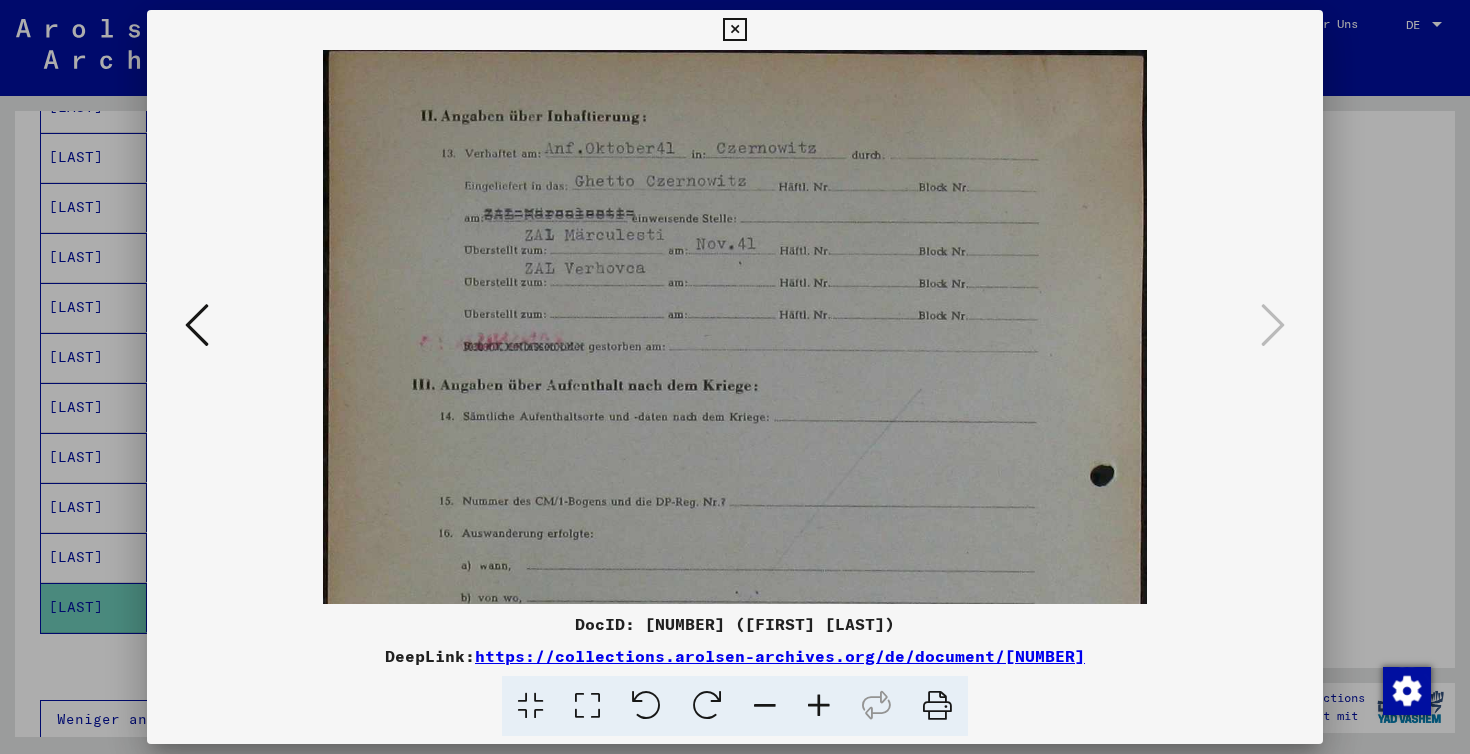 click at bounding box center [765, 706] 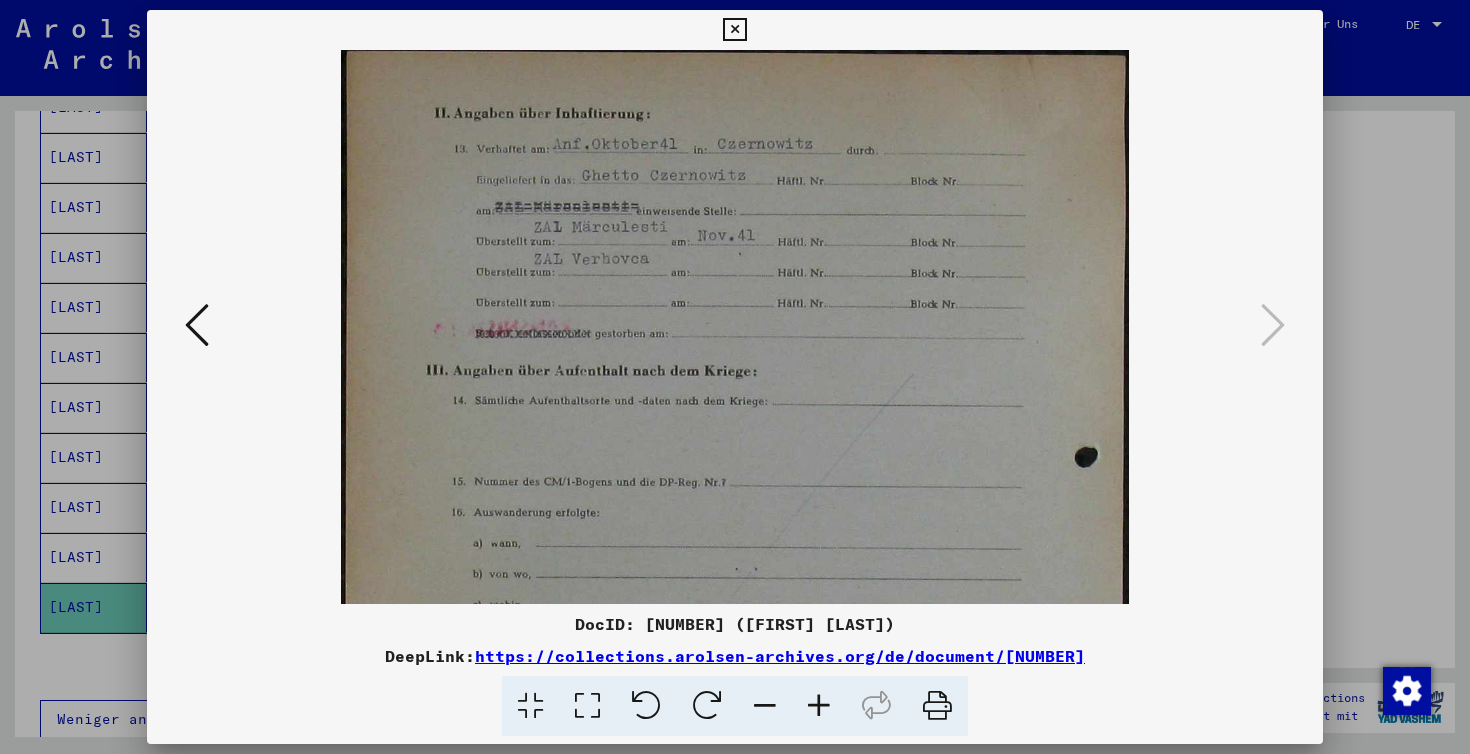 click at bounding box center (765, 706) 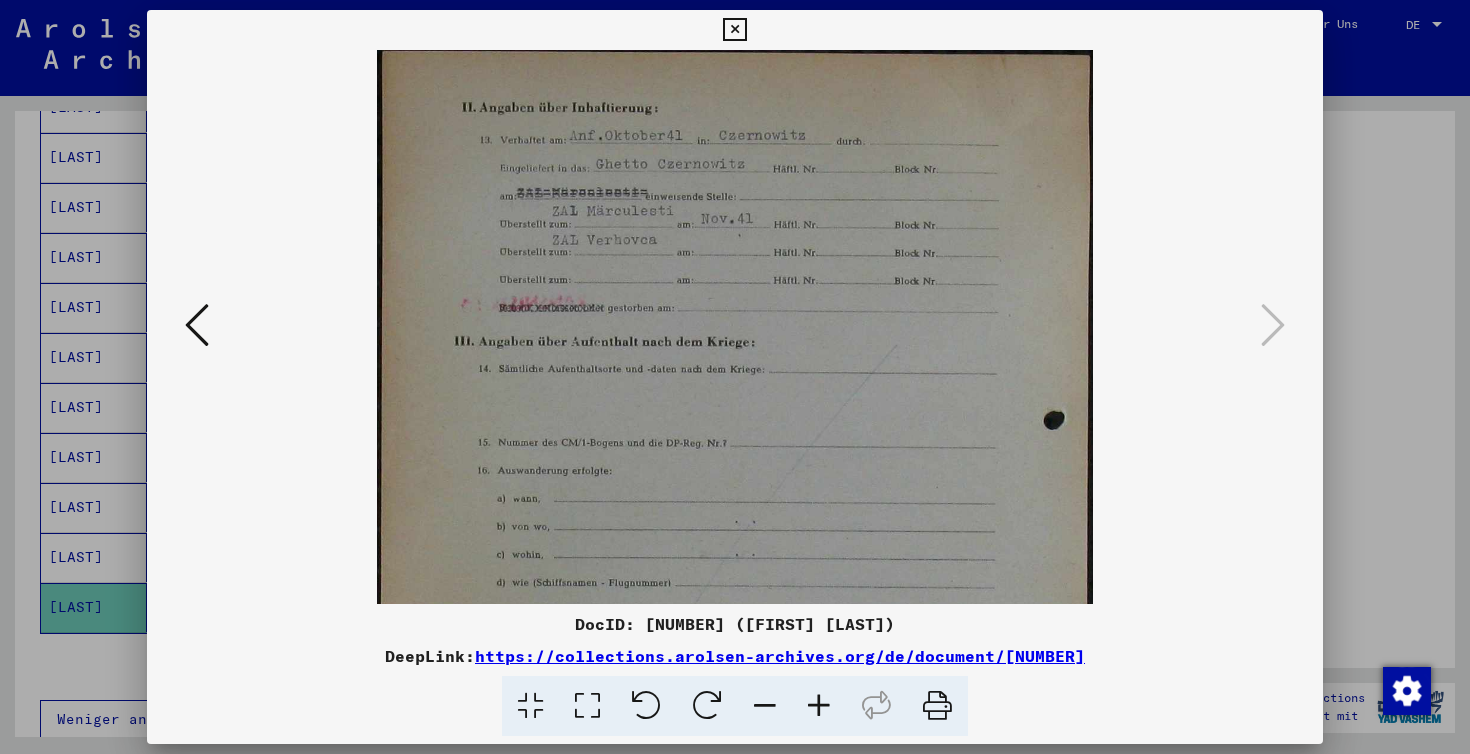 click at bounding box center [765, 706] 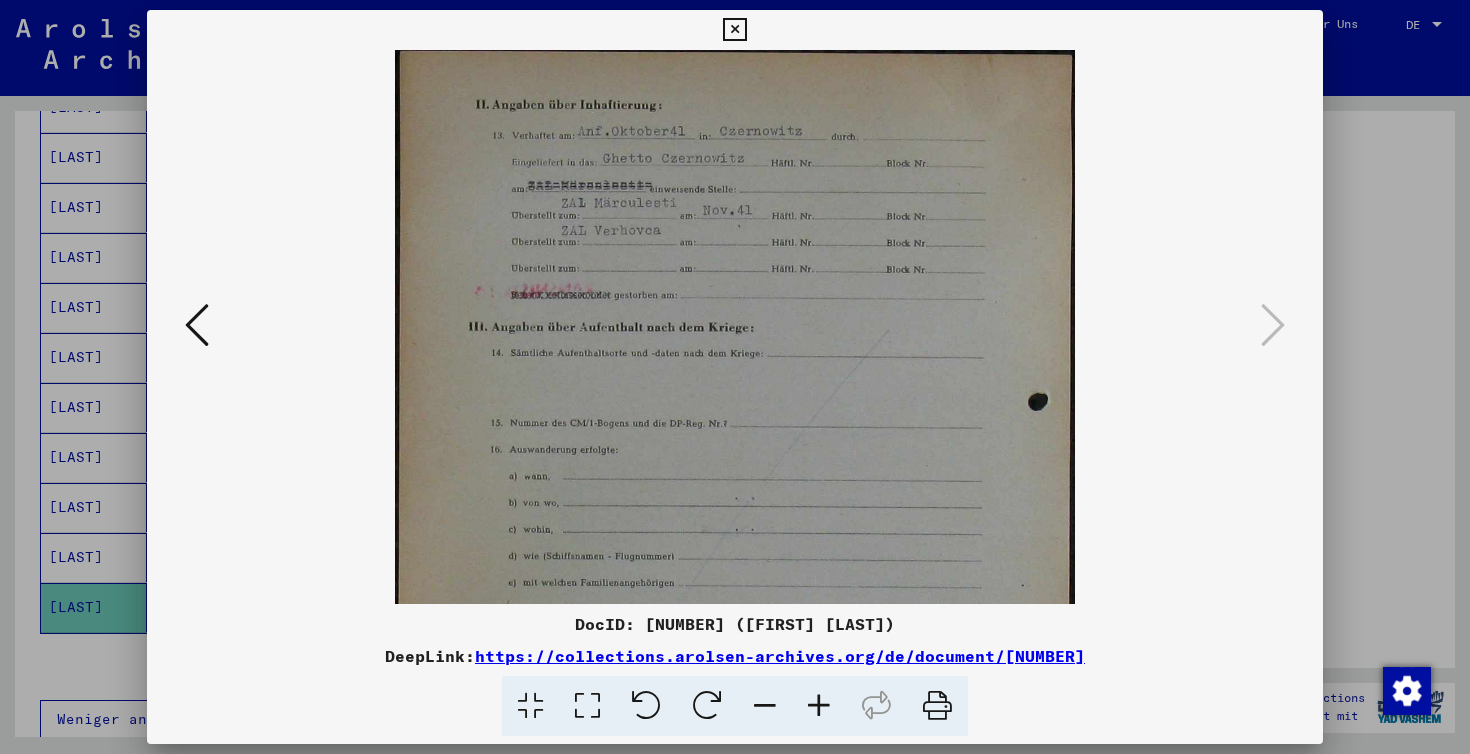 click at bounding box center [765, 706] 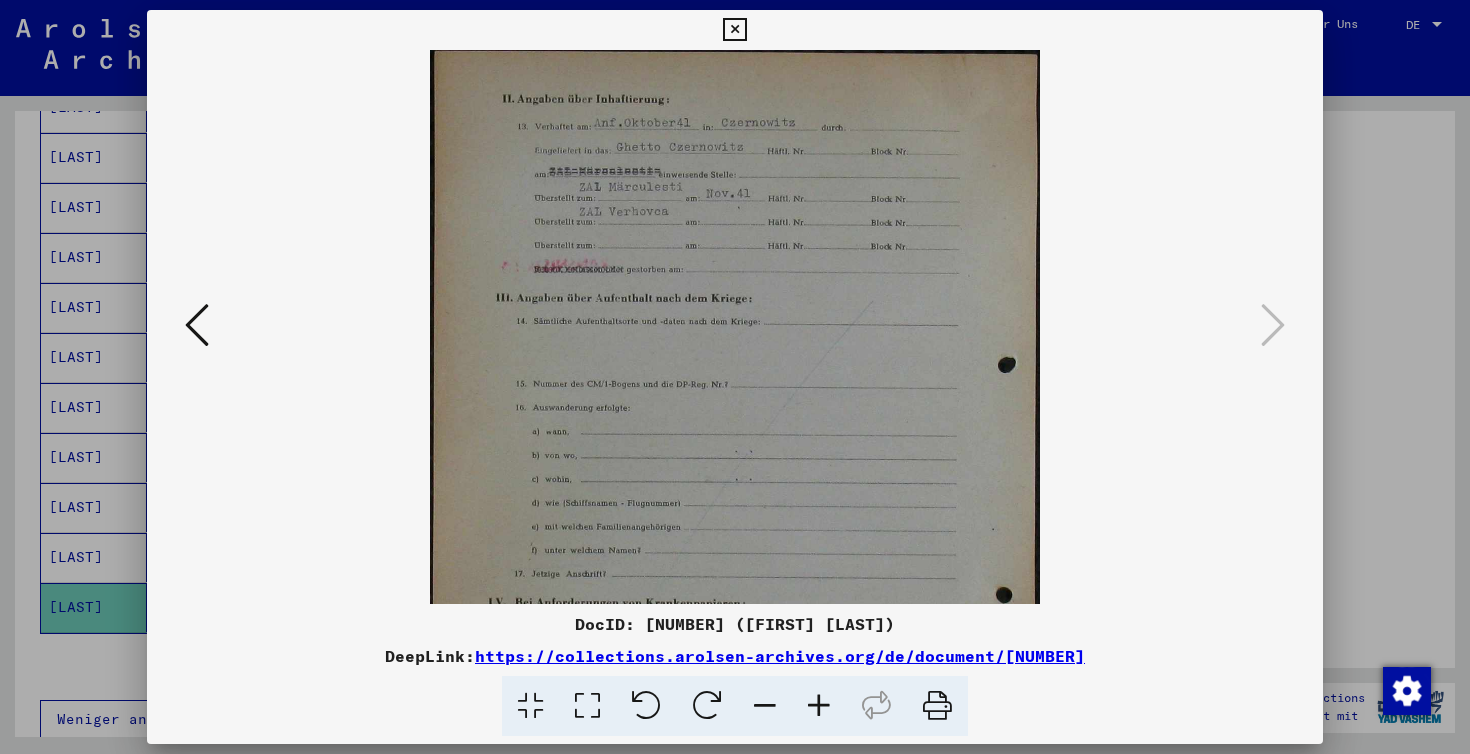 click at bounding box center (765, 706) 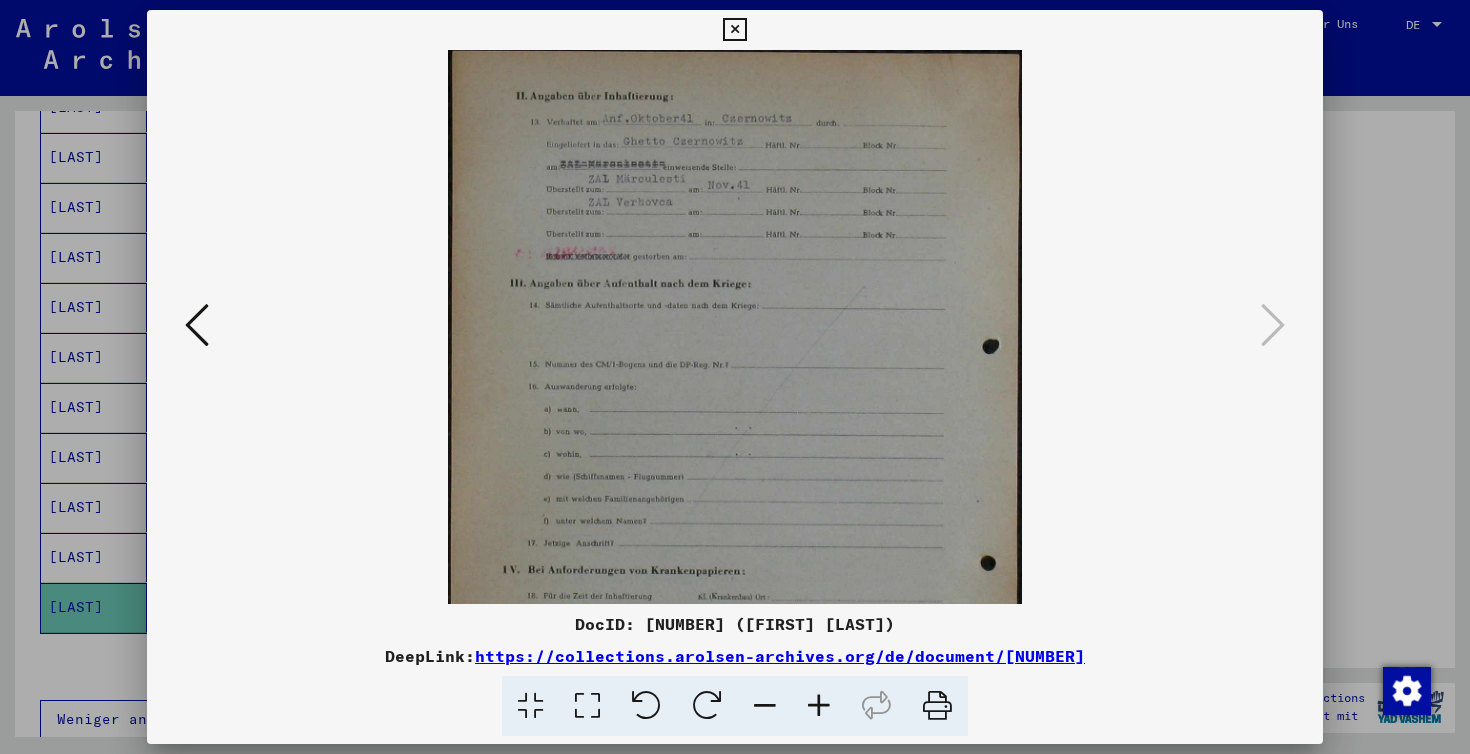 click at bounding box center (765, 706) 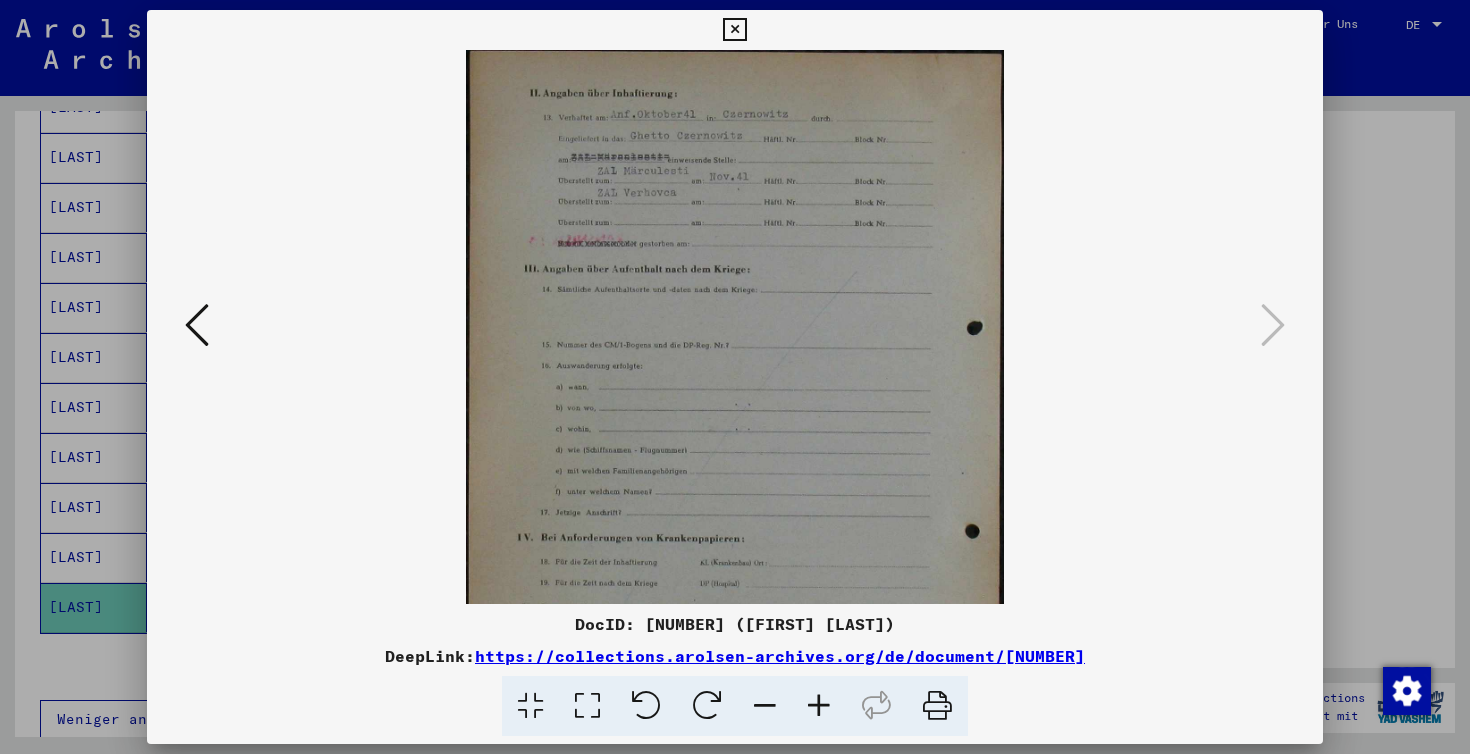 click at bounding box center (765, 706) 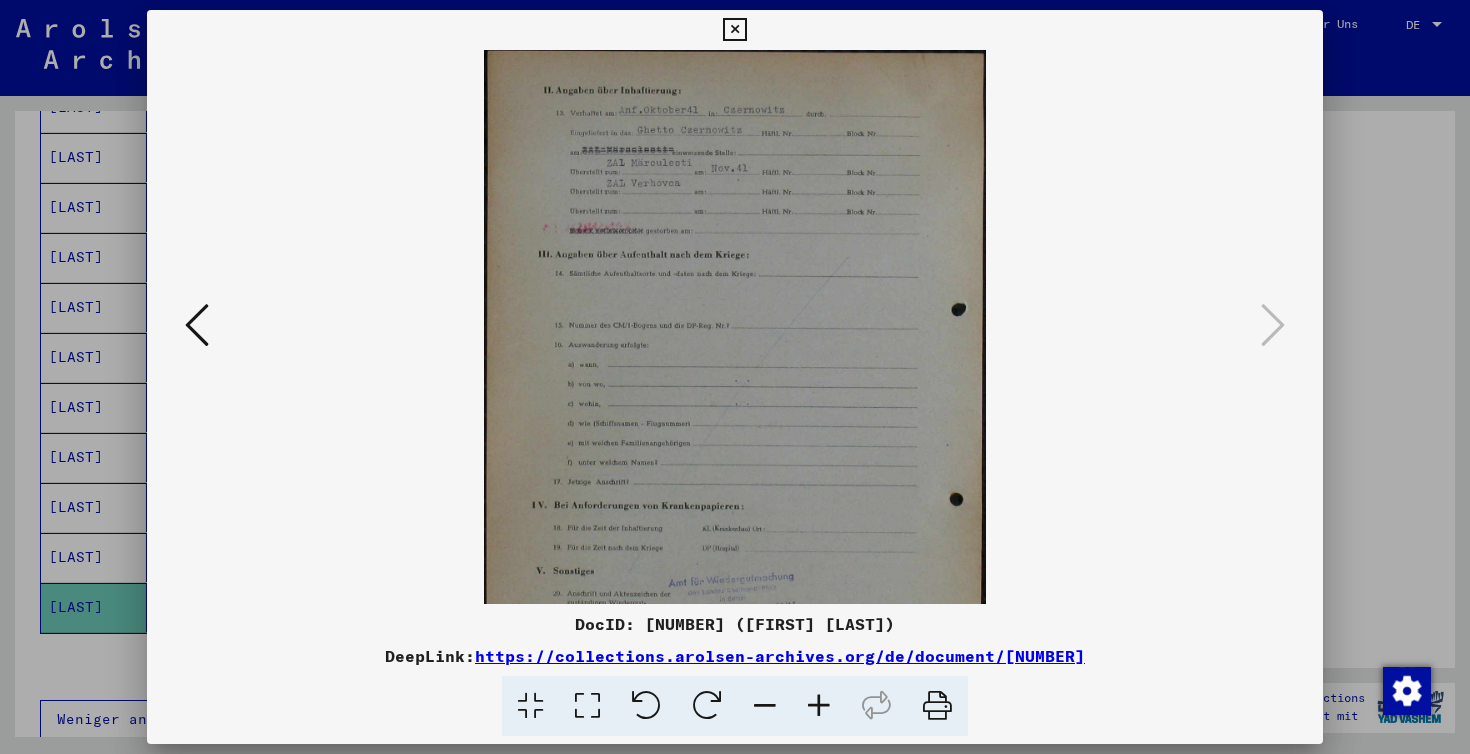 click at bounding box center (765, 706) 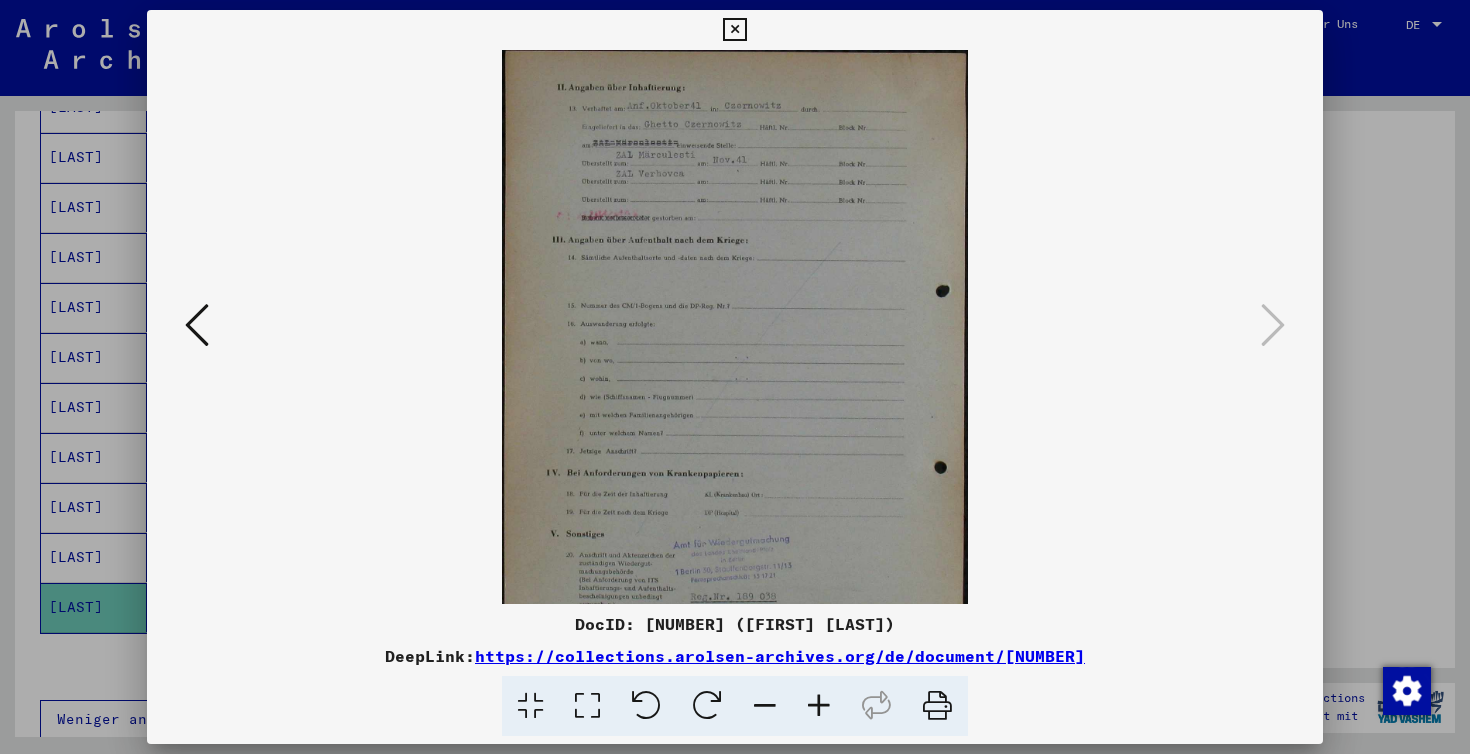 click at bounding box center [765, 706] 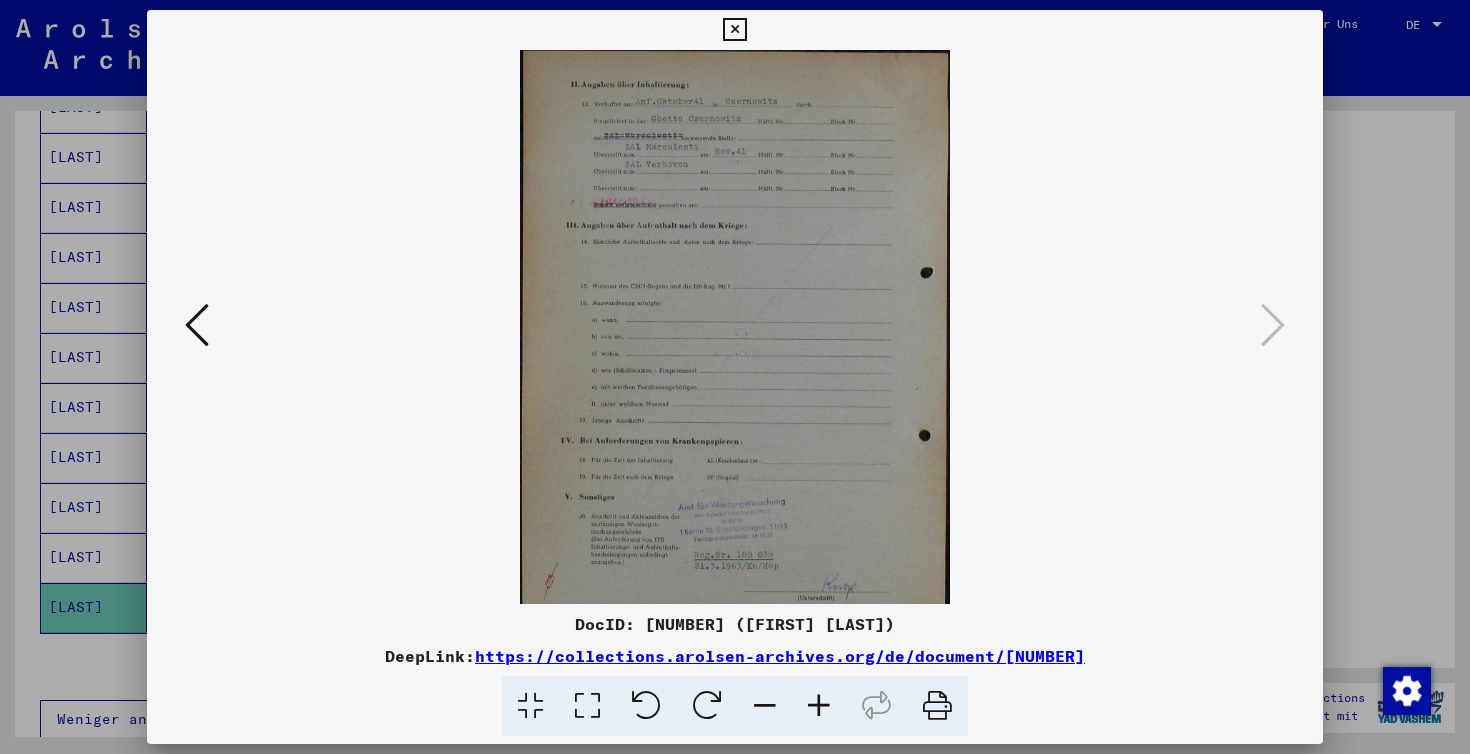 click at bounding box center [765, 706] 